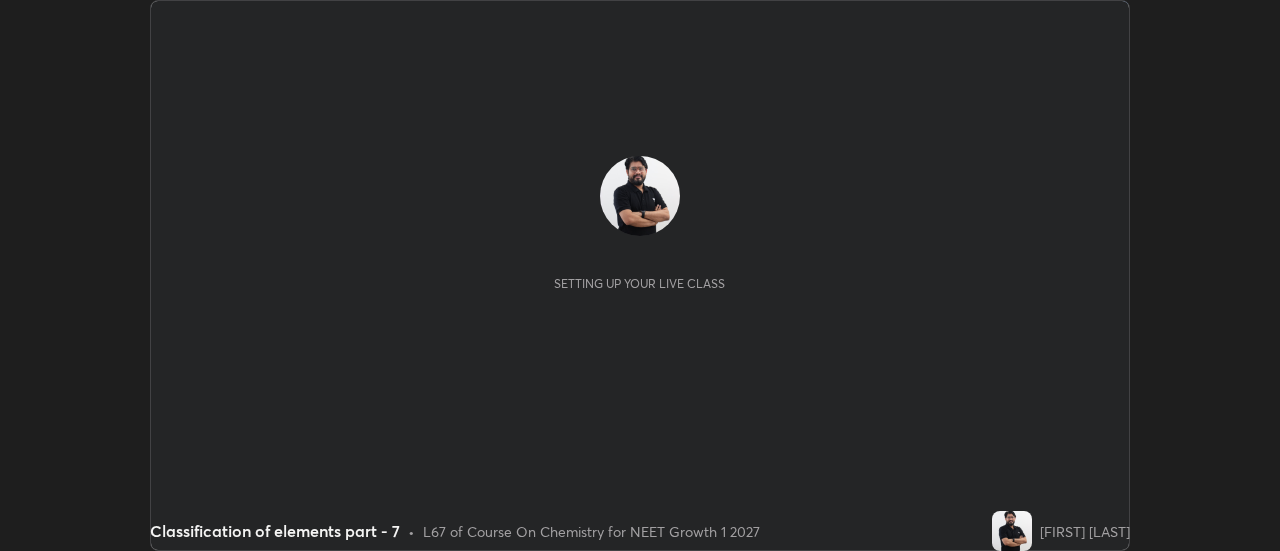 scroll, scrollTop: 0, scrollLeft: 0, axis: both 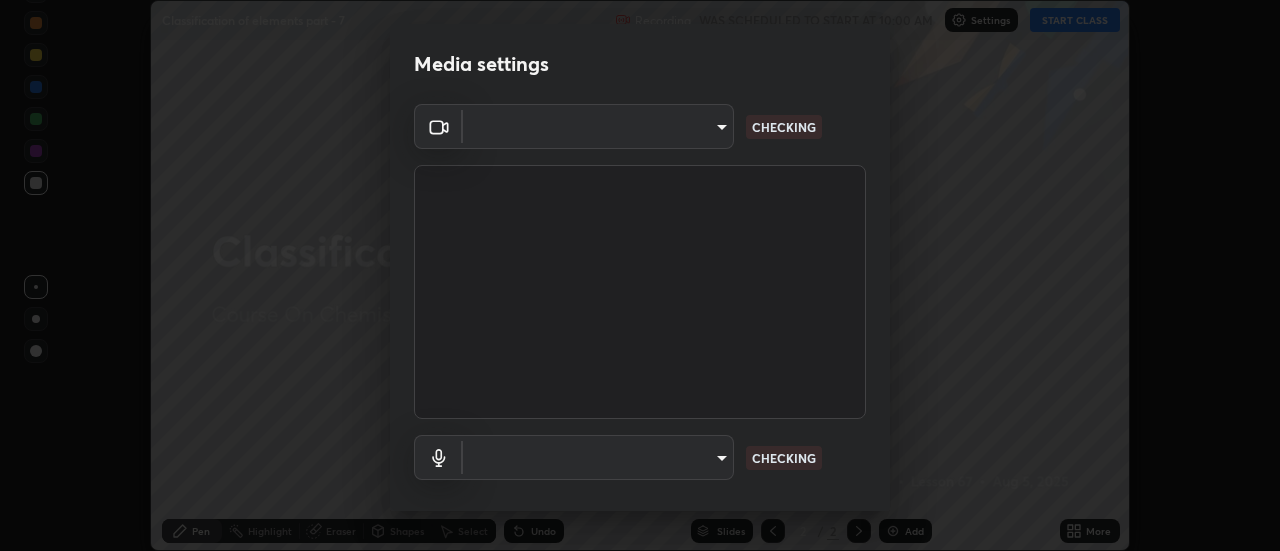 type on "f4ea8680b79eb92e15555447595460d1008e84c9b25948f1cd1a12945e44a0fe" 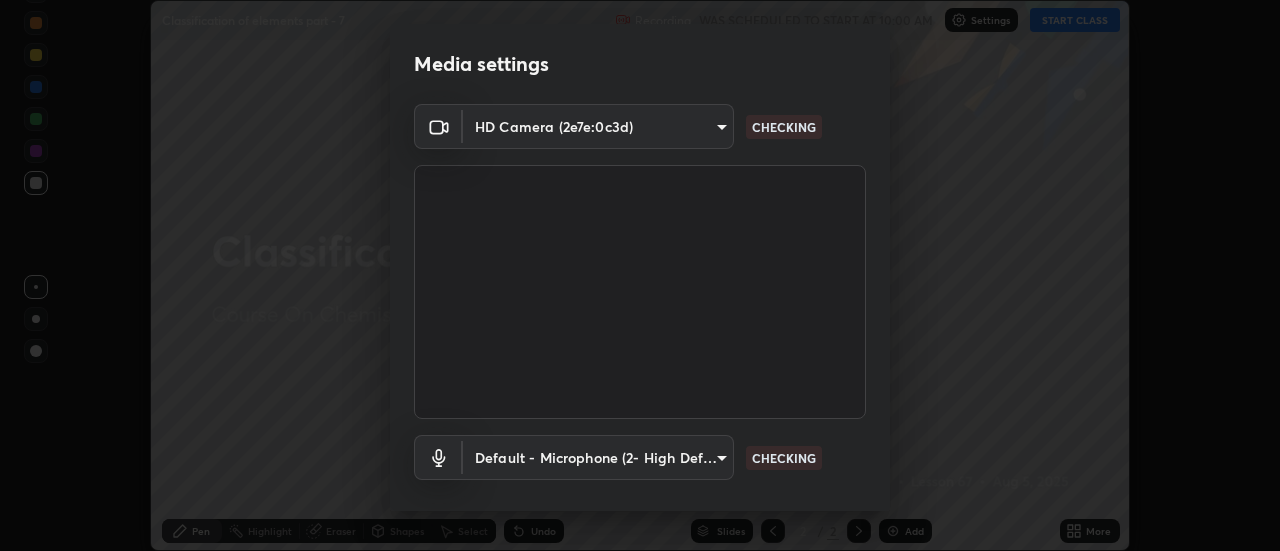 click on "Erase all Classification of elements part - 7 Recording WAS SCHEDULED TO START AT  10:00 AM Settings START CLASS Setting up your live class Classification of elements part - 7 • L67 of Course On Chemistry for NEET Growth 1 2027 [FIRST] [LAST] Pen Highlight Eraser Shapes Select Undo Slides 2 / 2 Add More No doubts shared Encourage your learners to ask a doubt for better clarity Report an issue Reason for reporting Buffering Chat not working Audio - Video sync issue Educator video quality low ​ Attach an image Report Media settings HD Camera (2e7e:0c3d) f4ea8680b79eb92e15555447595460d1008e84c9b25948f1cd1a12945e44a0fe CHECKING Default - Microphone (2- High Definition Audio Device) default CHECKING 1 / 5 Next" at bounding box center [640, 275] 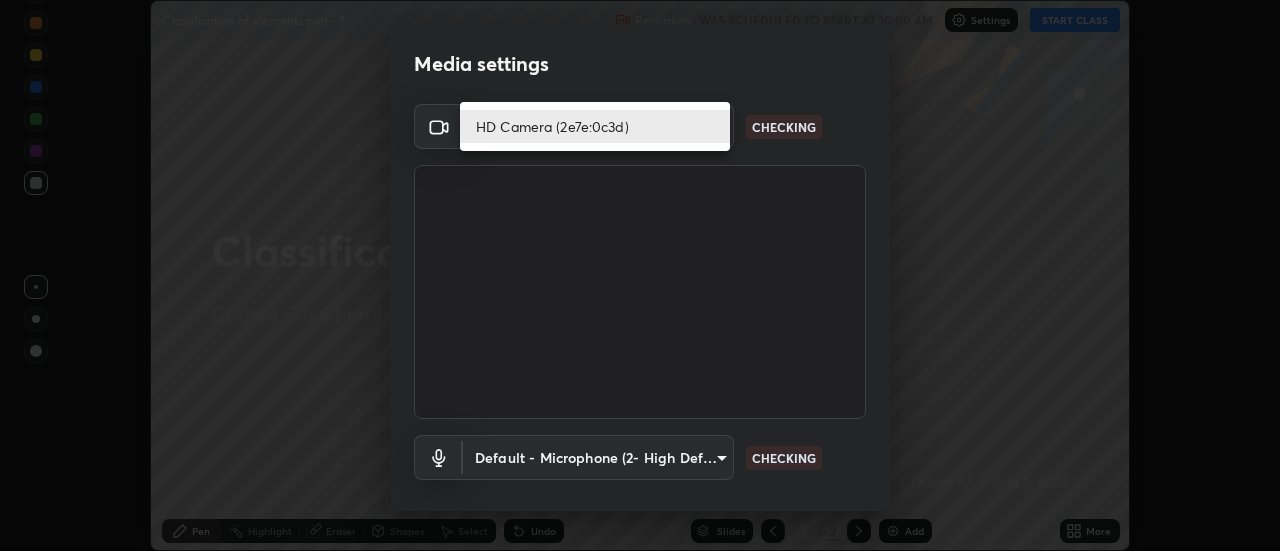 click on "HD Camera (2e7e:0c3d)" at bounding box center (595, 126) 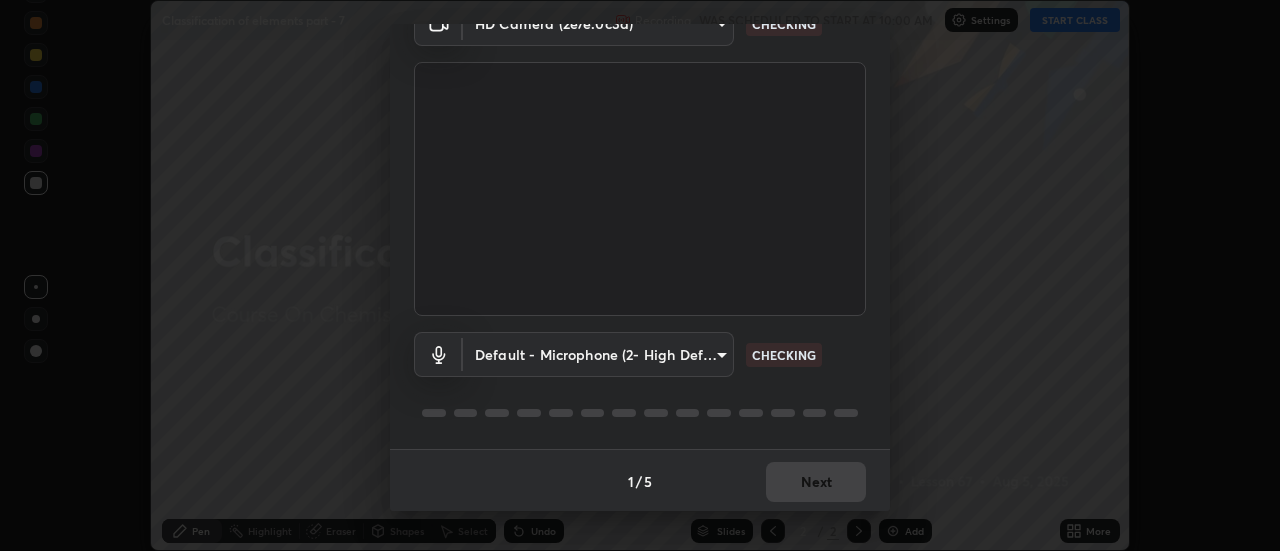 scroll, scrollTop: 105, scrollLeft: 0, axis: vertical 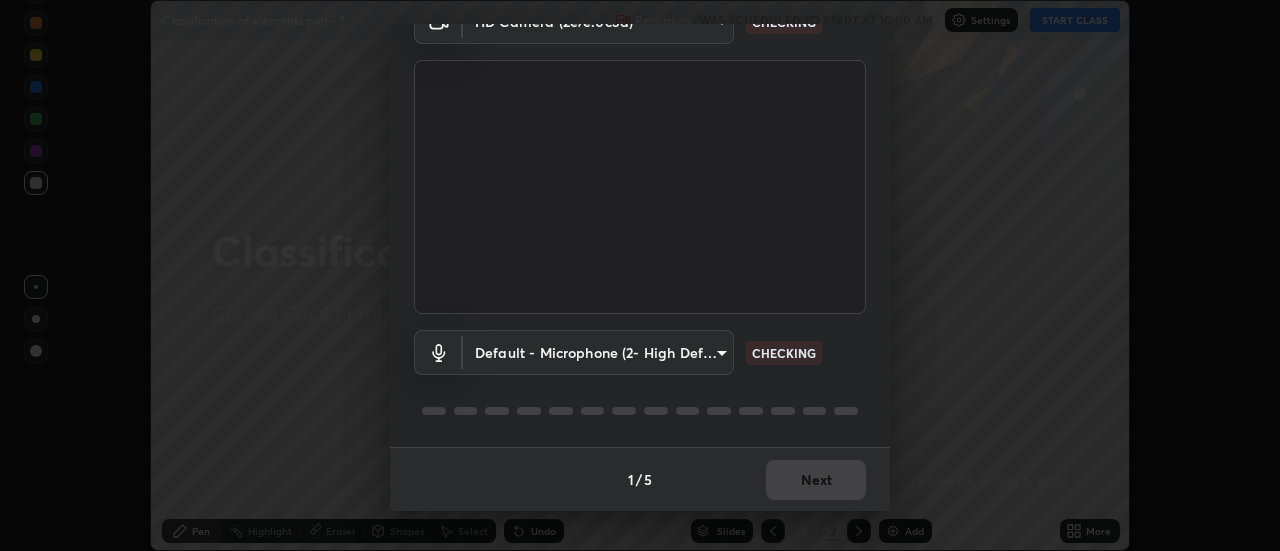 click on "Erase all Classification of elements part - 7 Recording WAS SCHEDULED TO START AT  10:00 AM Settings START CLASS Setting up your live class Classification of elements part - 7 • L67 of Course On Chemistry for NEET Growth 1 2027 [FIRST] [LAST] Pen Highlight Eraser Shapes Select Undo Slides 2 / 2 Add More No doubts shared Encourage your learners to ask a doubt for better clarity Report an issue Reason for reporting Buffering Chat not working Audio - Video sync issue Educator video quality low ​ Attach an image Report Media settings HD Camera (2e7e:0c3d) f4ea8680b79eb92e15555447595460d1008e84c9b25948f1cd1a12945e44a0fe CHECKING Default - Microphone (2- High Definition Audio Device) default CHECKING 1 / 5 Next" at bounding box center [640, 275] 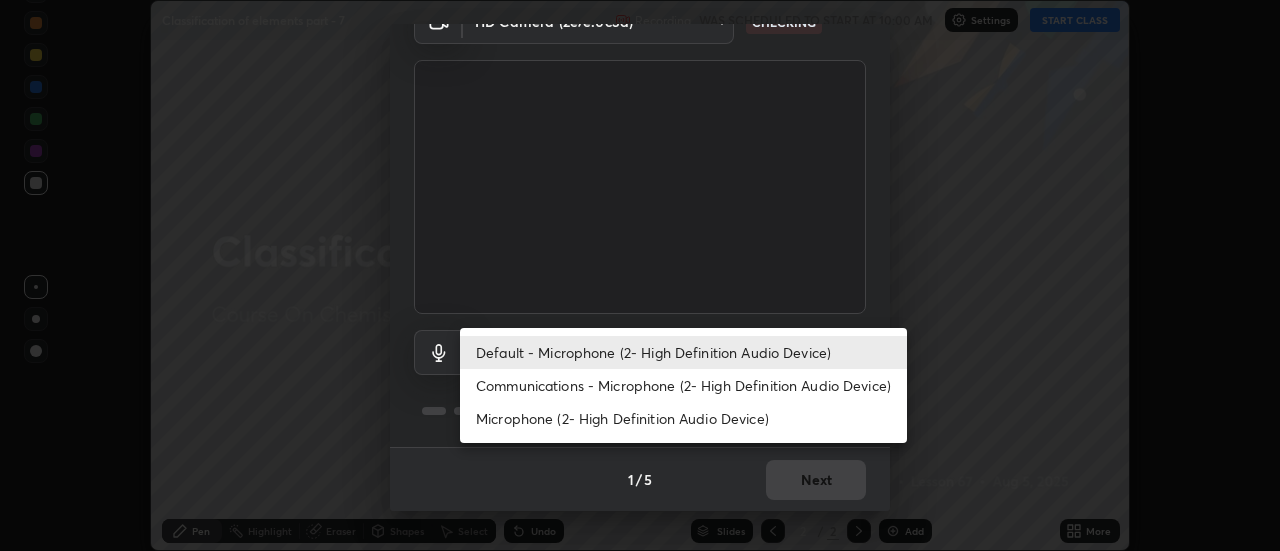 click on "Communications - Microphone (2- High Definition Audio Device)" at bounding box center [683, 385] 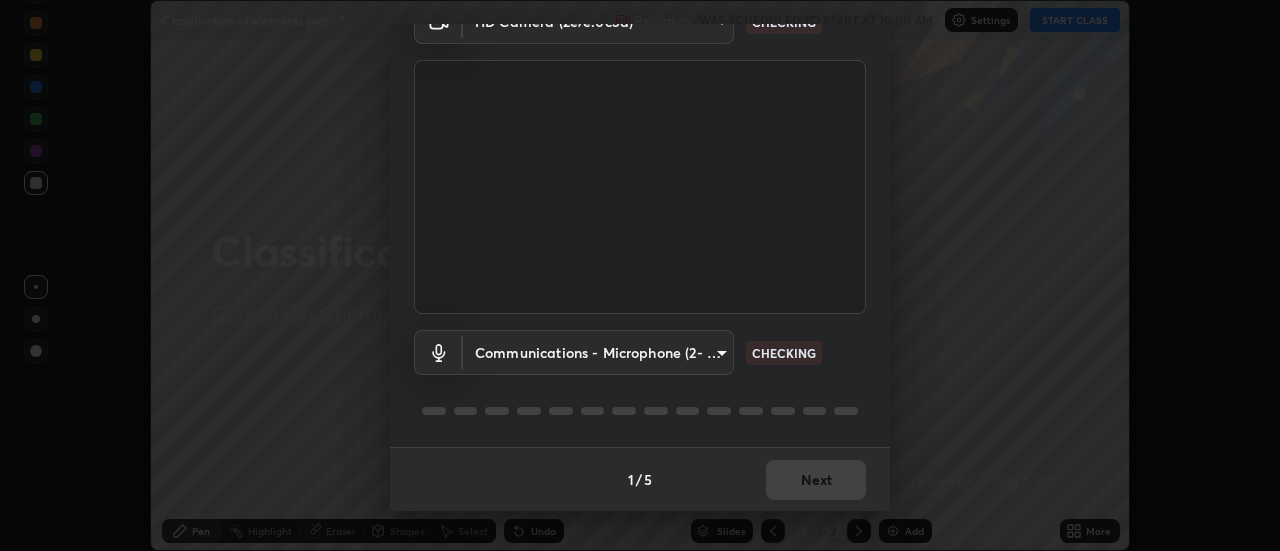 click on "Erase all Classification of elements part - 7 Recording WAS SCHEDULED TO START AT  10:00 AM Settings START CLASS Setting up your live class Classification of elements part - 7 • L67 of Course On Chemistry for NEET Growth 1 2027 [FIRST] [LAST] Pen Highlight Eraser Shapes Select Undo Slides 2 / 2 Add More No doubts shared Encourage your learners to ask a doubt for better clarity Report an issue Reason for reporting Buffering Chat not working Audio - Video sync issue Educator video quality low ​ Attach an image Report Media settings HD Camera (2e7e:0c3d) f4ea8680b79eb92e15555447595460d1008e84c9b25948f1cd1a12945e44a0fe CHECKING Communications - Microphone (2- High Definition Audio Device) communications CHECKING 1 / 5 Next Default - Microphone (2- High Definition Audio Device) Communications - Microphone (2- High Definition Audio Device) Microphone (2- High Definition Audio Device)" at bounding box center (640, 275) 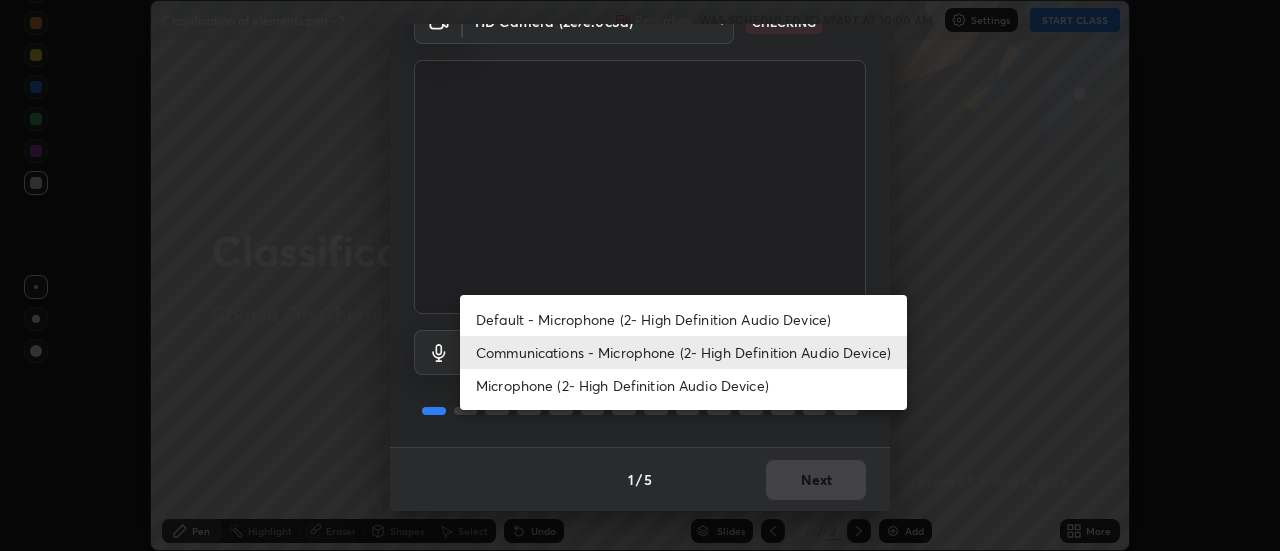 click on "Default - Microphone (2- High Definition Audio Device)" at bounding box center [683, 319] 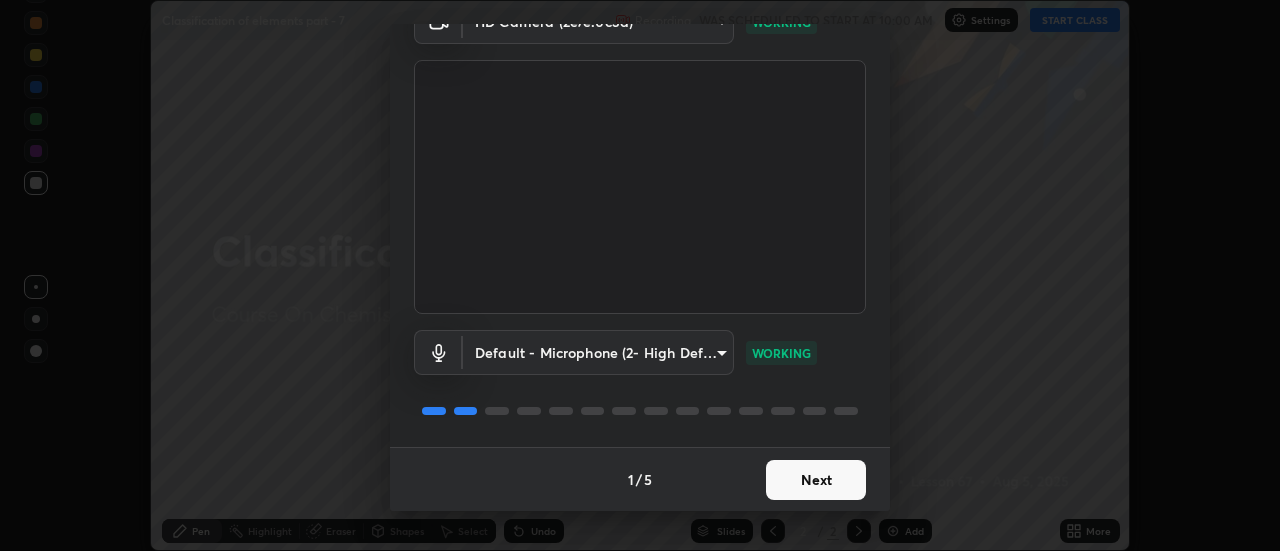 click on "Next" at bounding box center [816, 480] 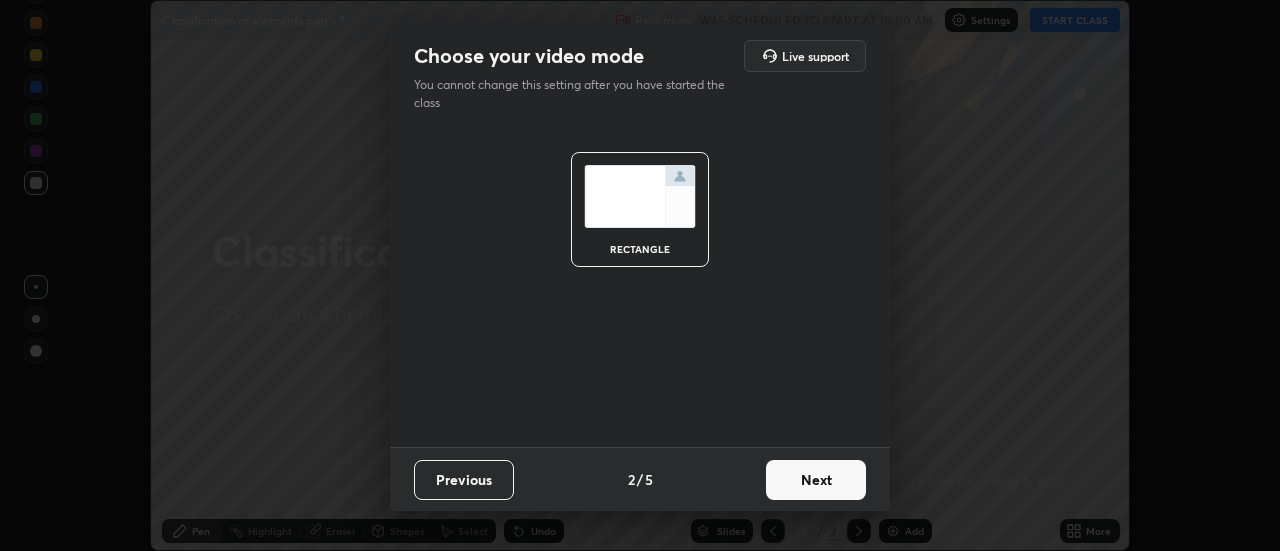 scroll, scrollTop: 0, scrollLeft: 0, axis: both 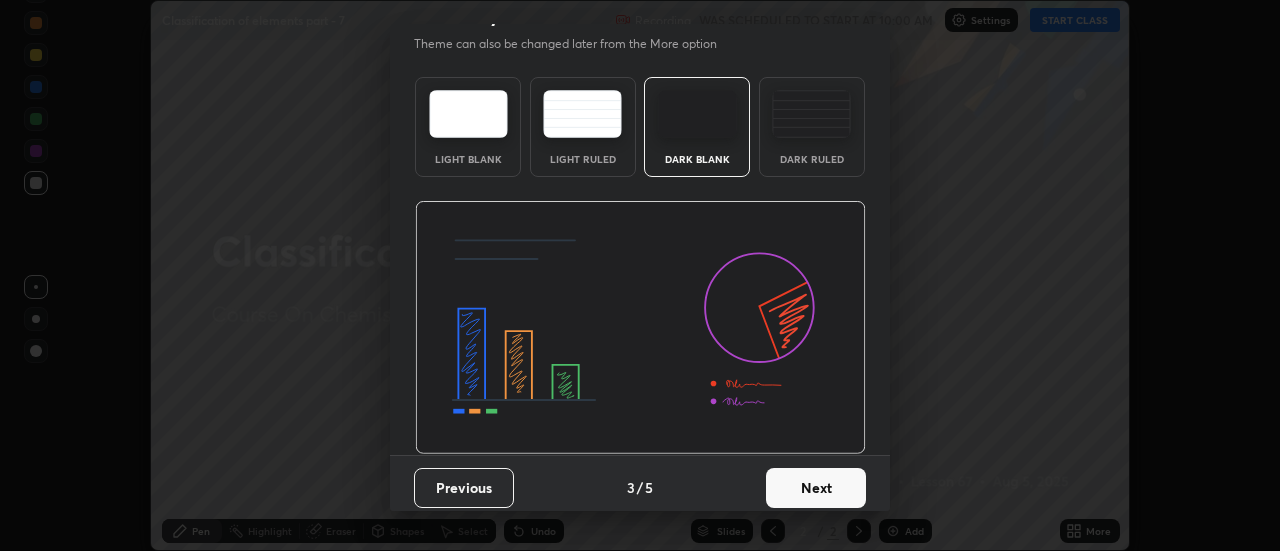 click on "Next" at bounding box center (816, 488) 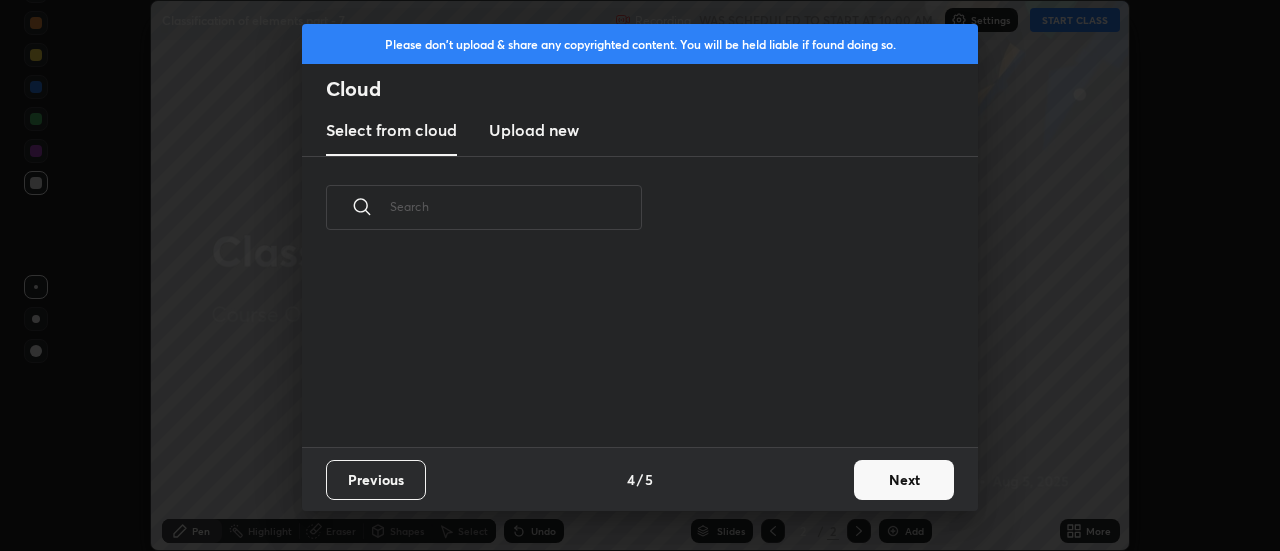 click on "Next" at bounding box center [904, 480] 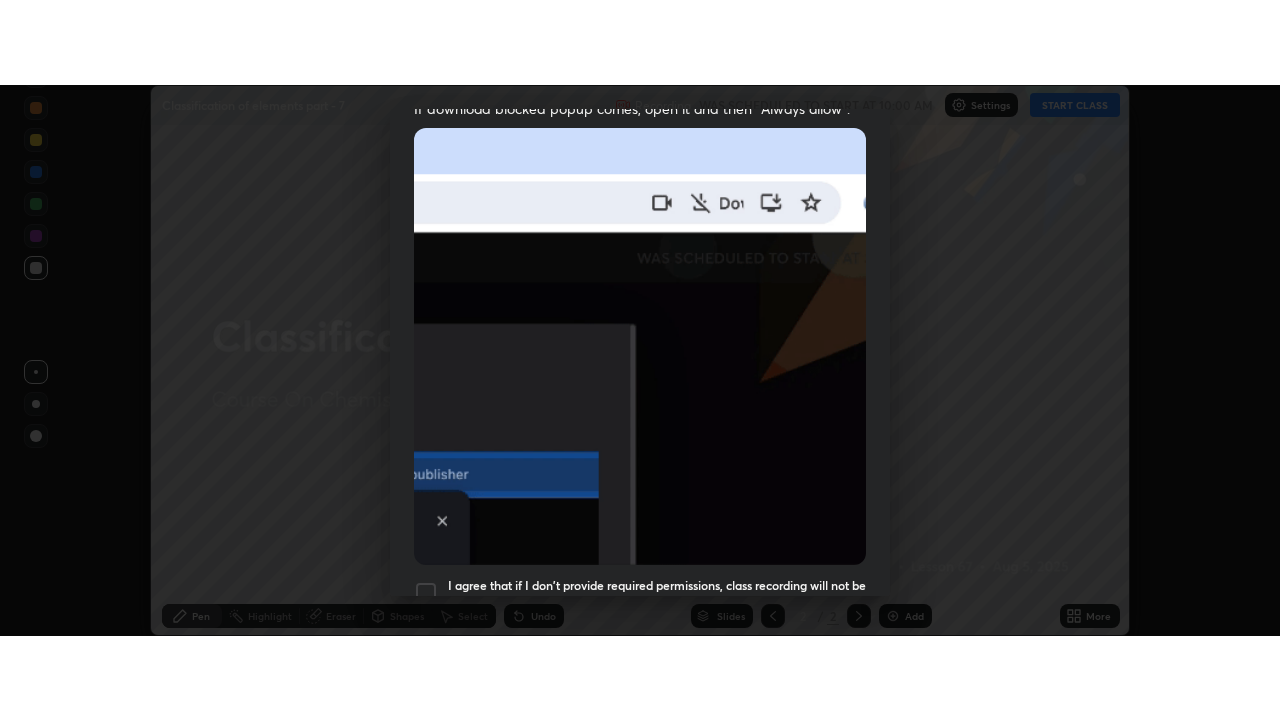 scroll, scrollTop: 508, scrollLeft: 0, axis: vertical 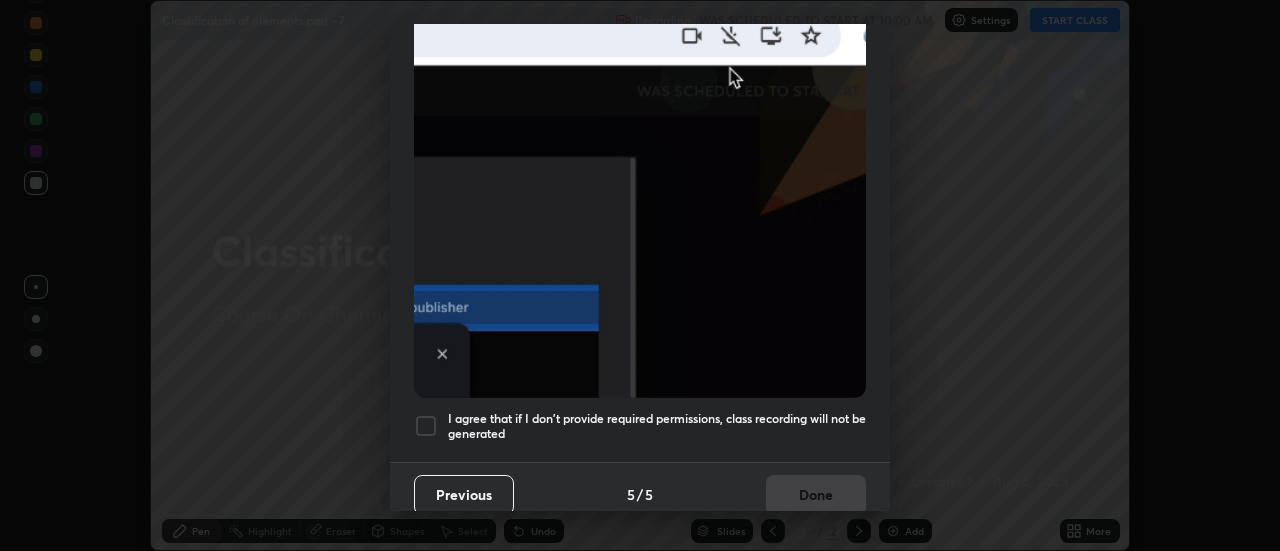 click at bounding box center (426, 426) 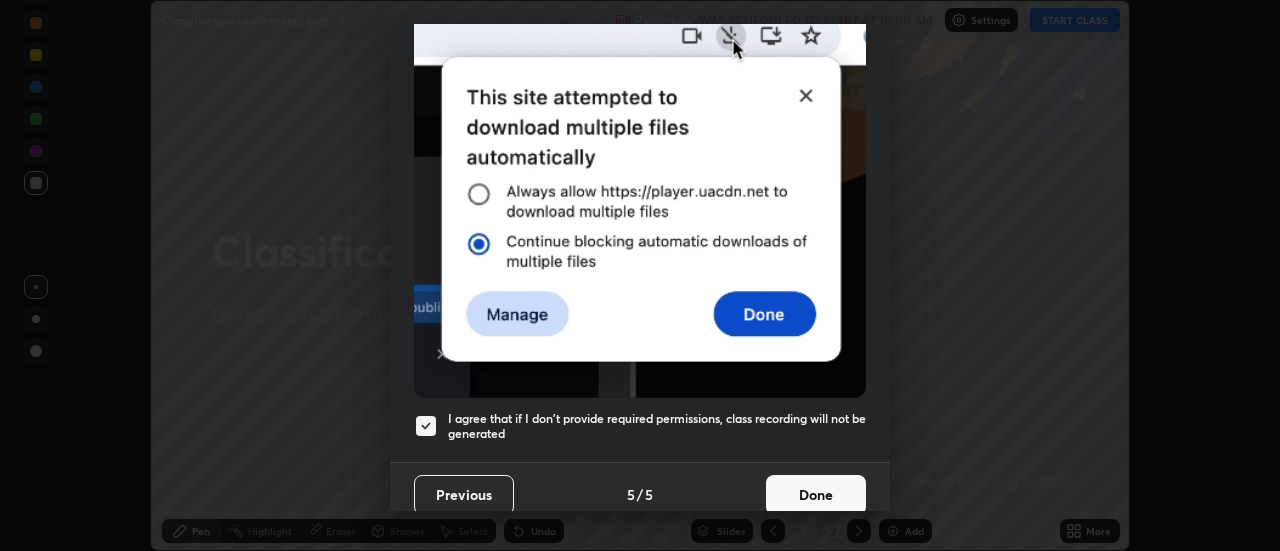 click on "Done" at bounding box center (816, 495) 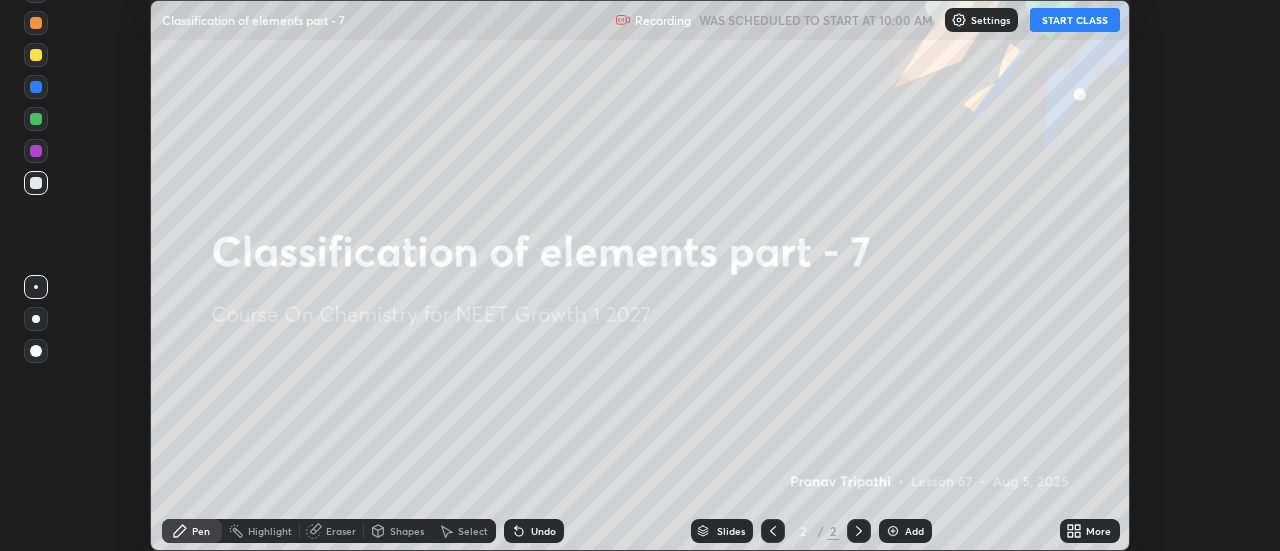 click 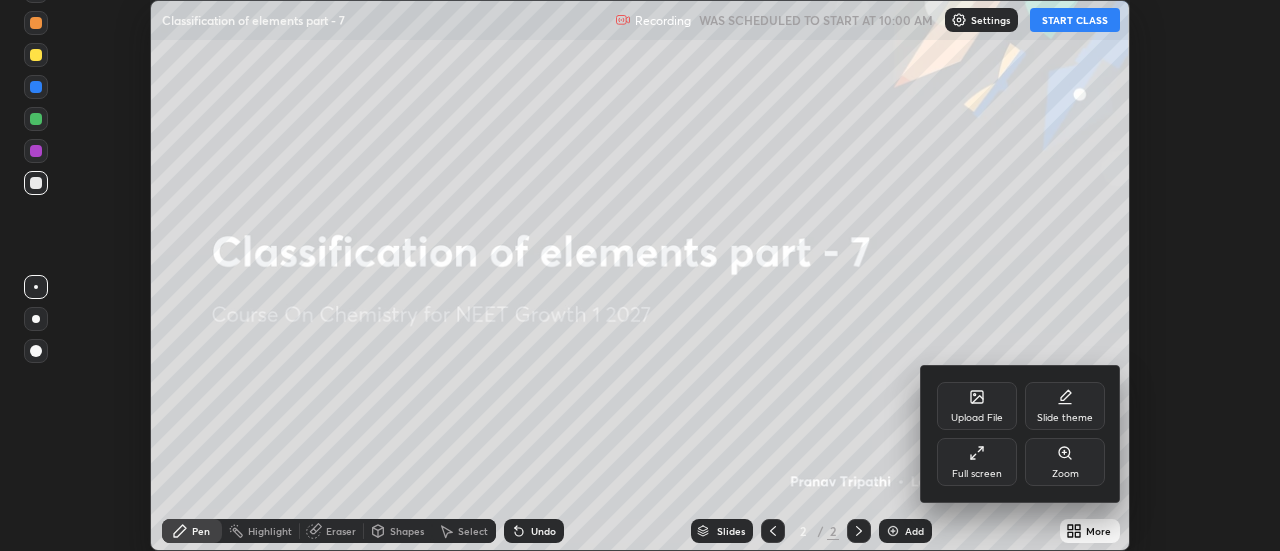 click on "Full screen" at bounding box center (977, 462) 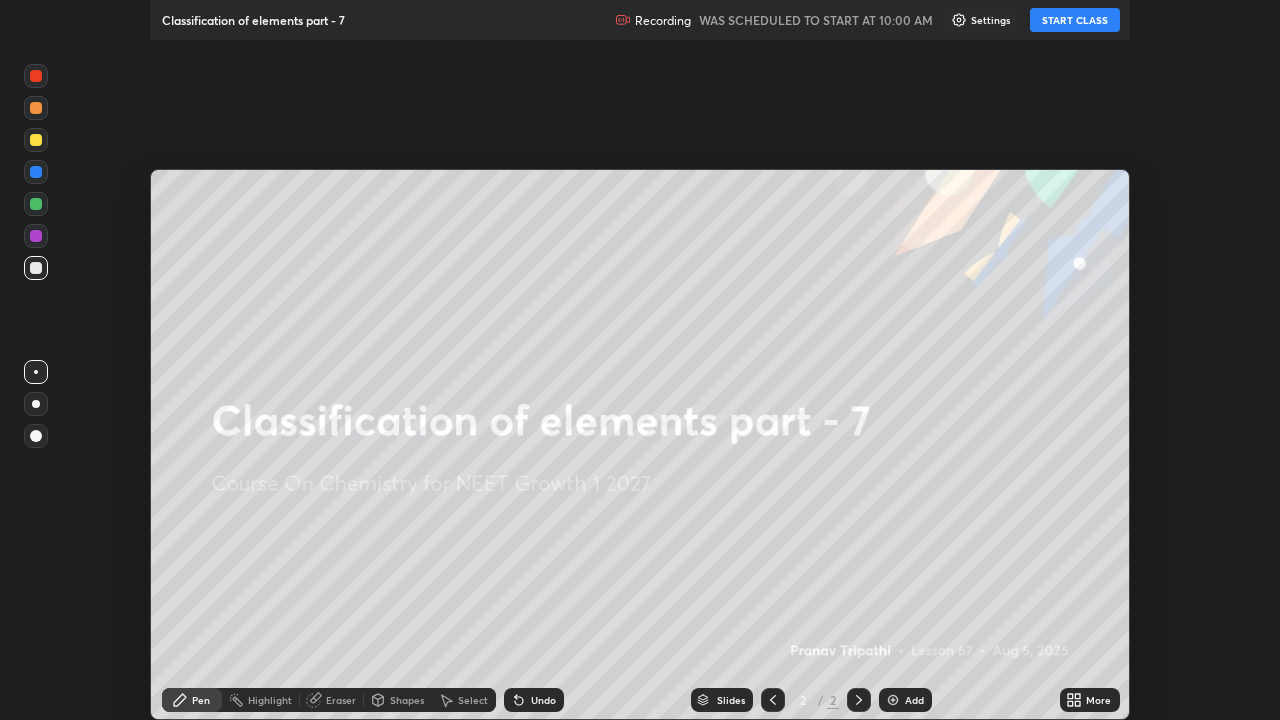 scroll, scrollTop: 99280, scrollLeft: 98720, axis: both 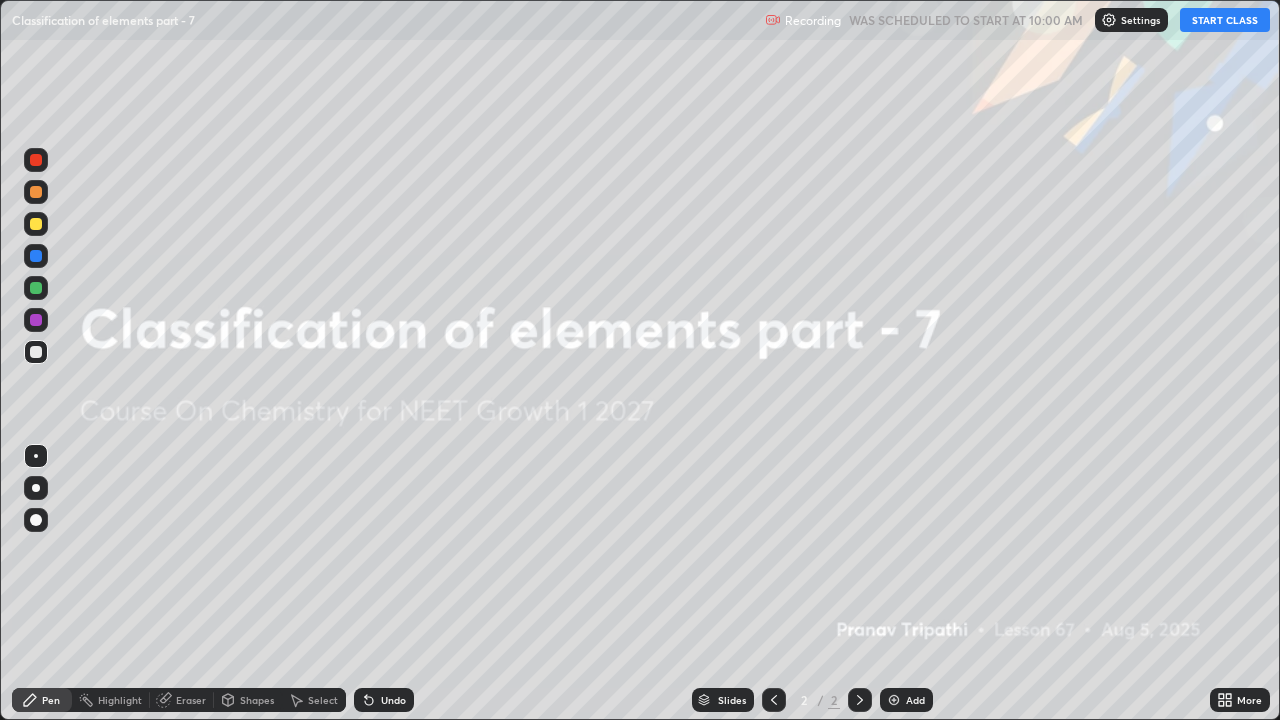 click on "START CLASS" at bounding box center (1225, 20) 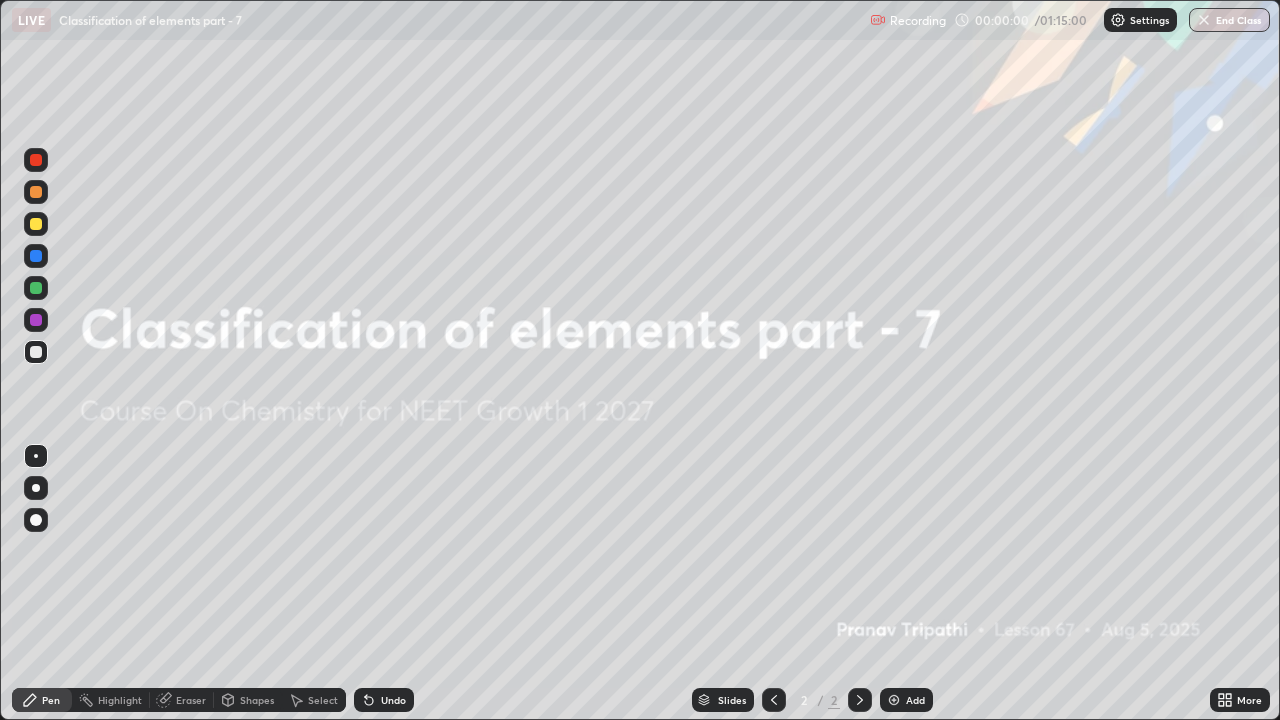 click on "Add" at bounding box center [906, 700] 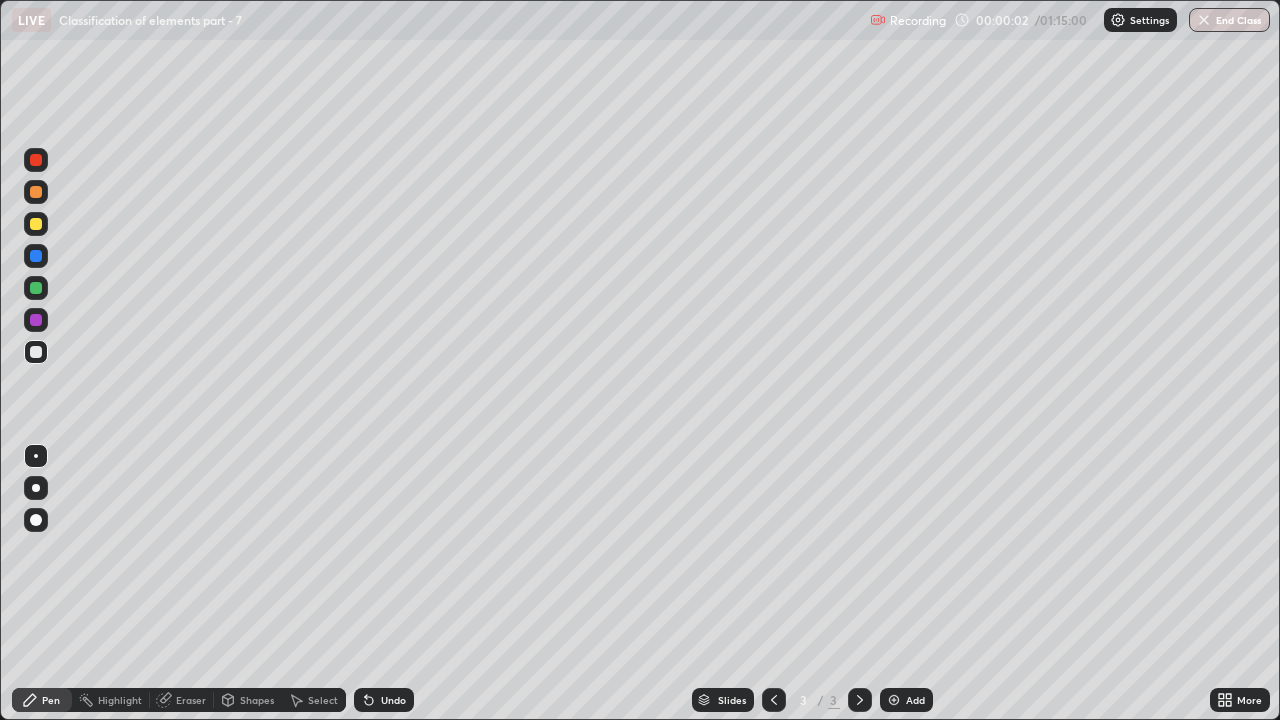 click at bounding box center [36, 288] 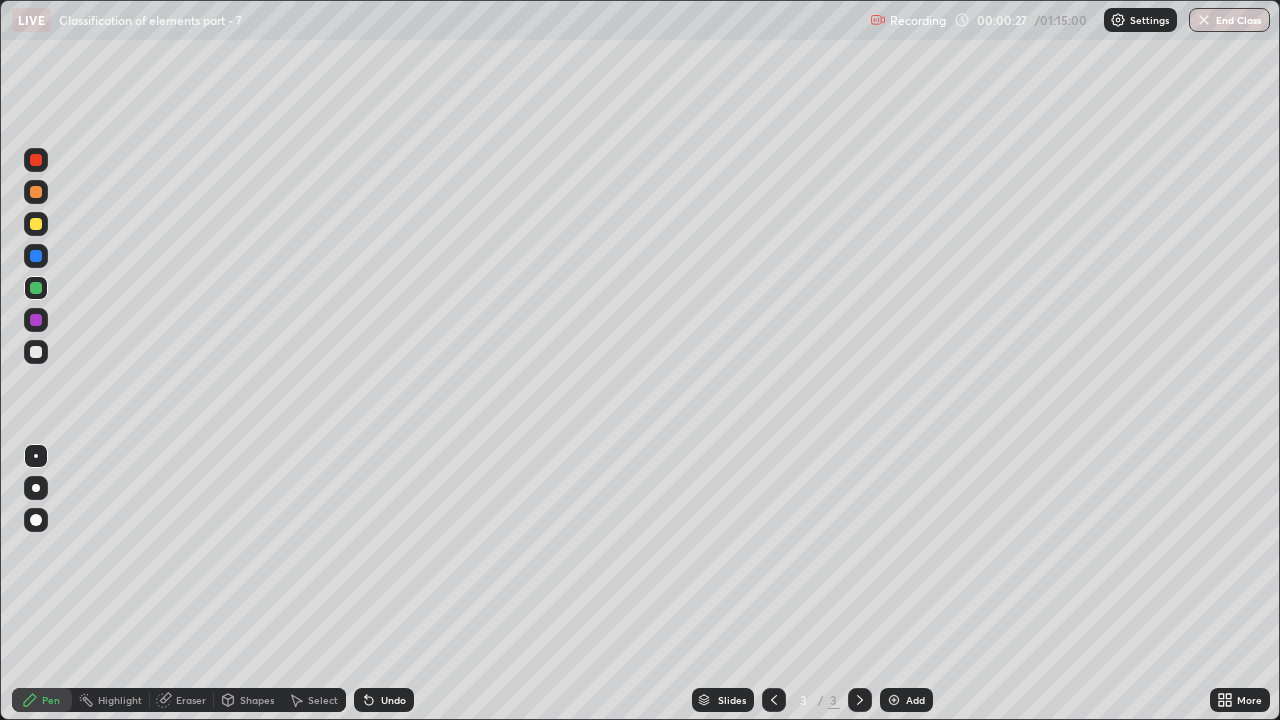 click at bounding box center (36, 224) 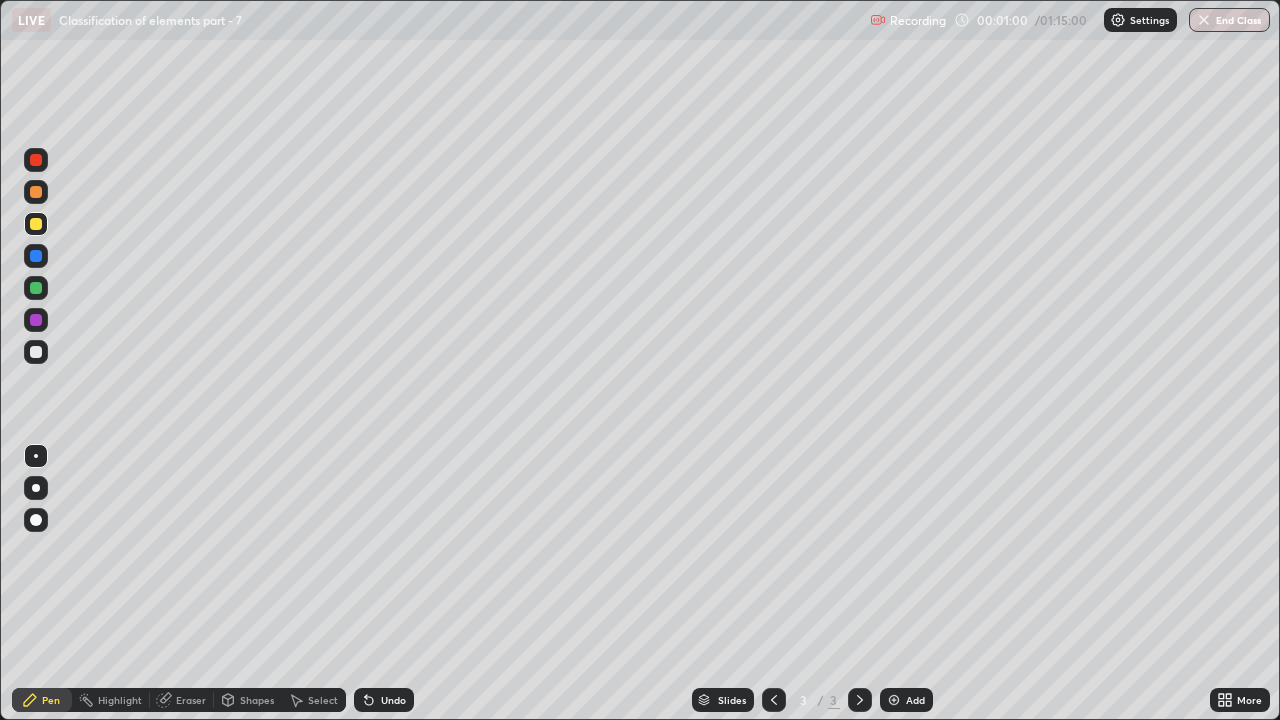 click at bounding box center (36, 320) 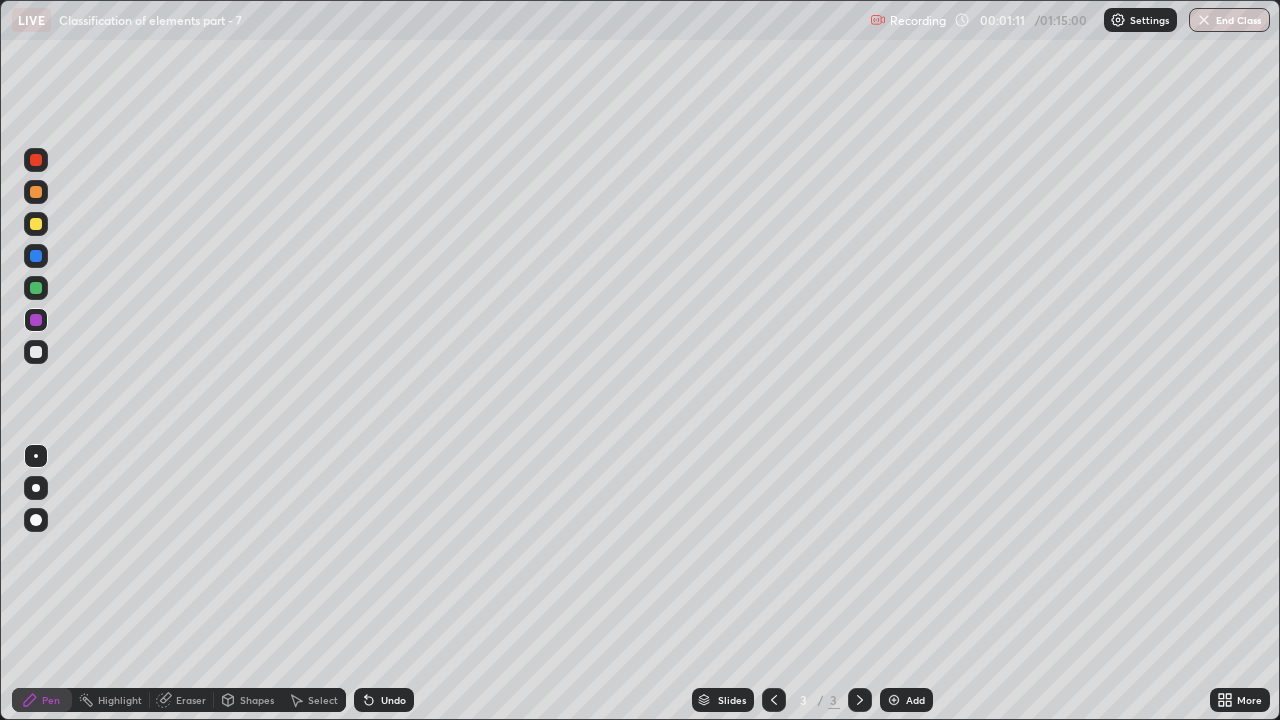 click at bounding box center (36, 224) 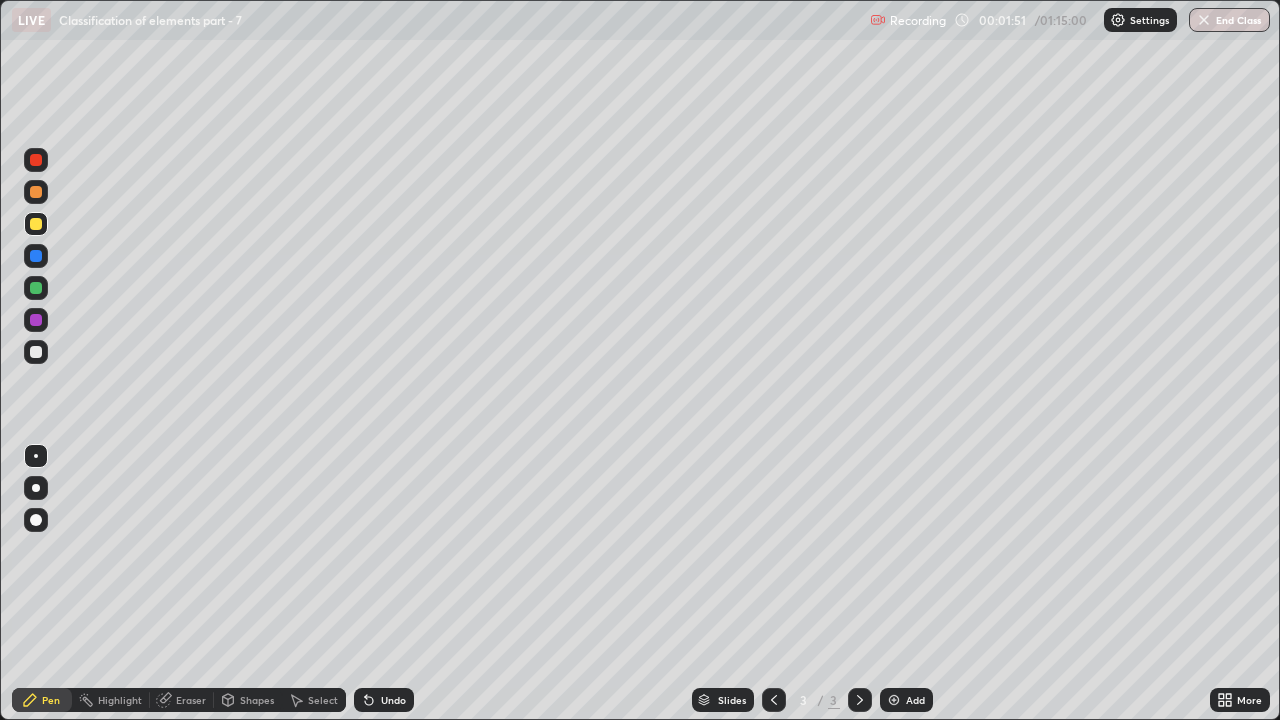 click at bounding box center (36, 192) 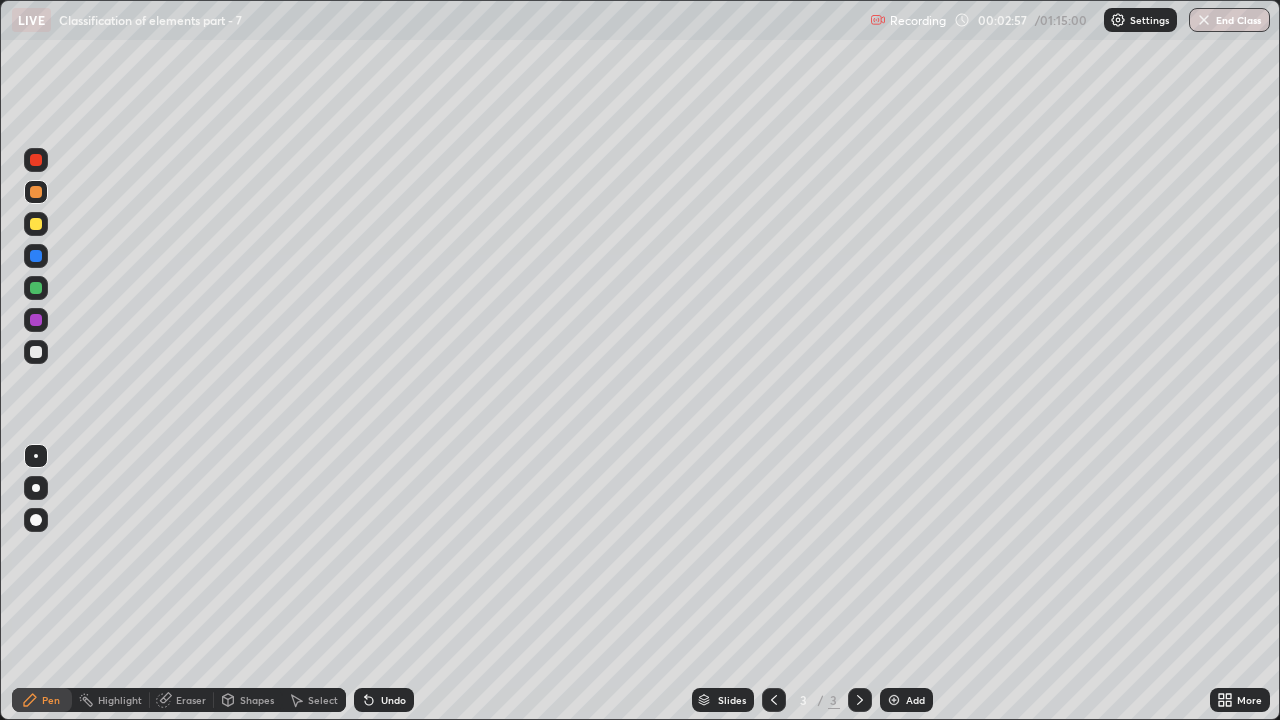 click at bounding box center (36, 224) 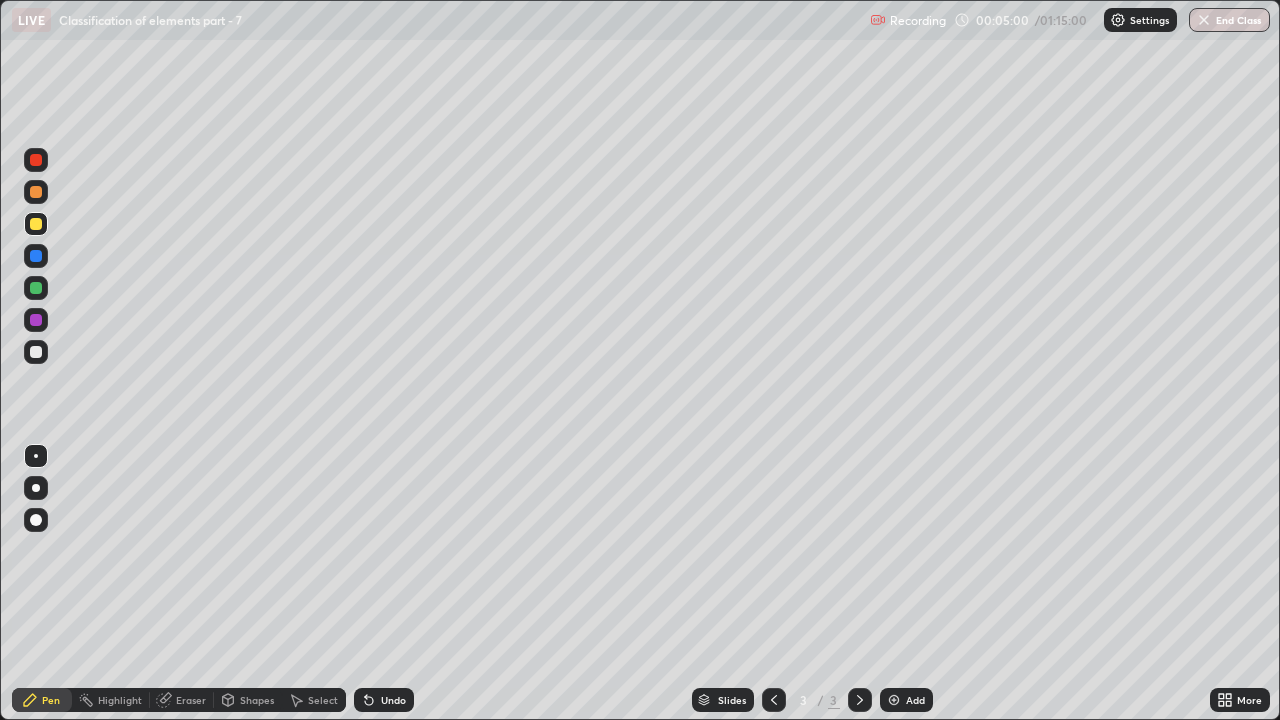 click at bounding box center [36, 192] 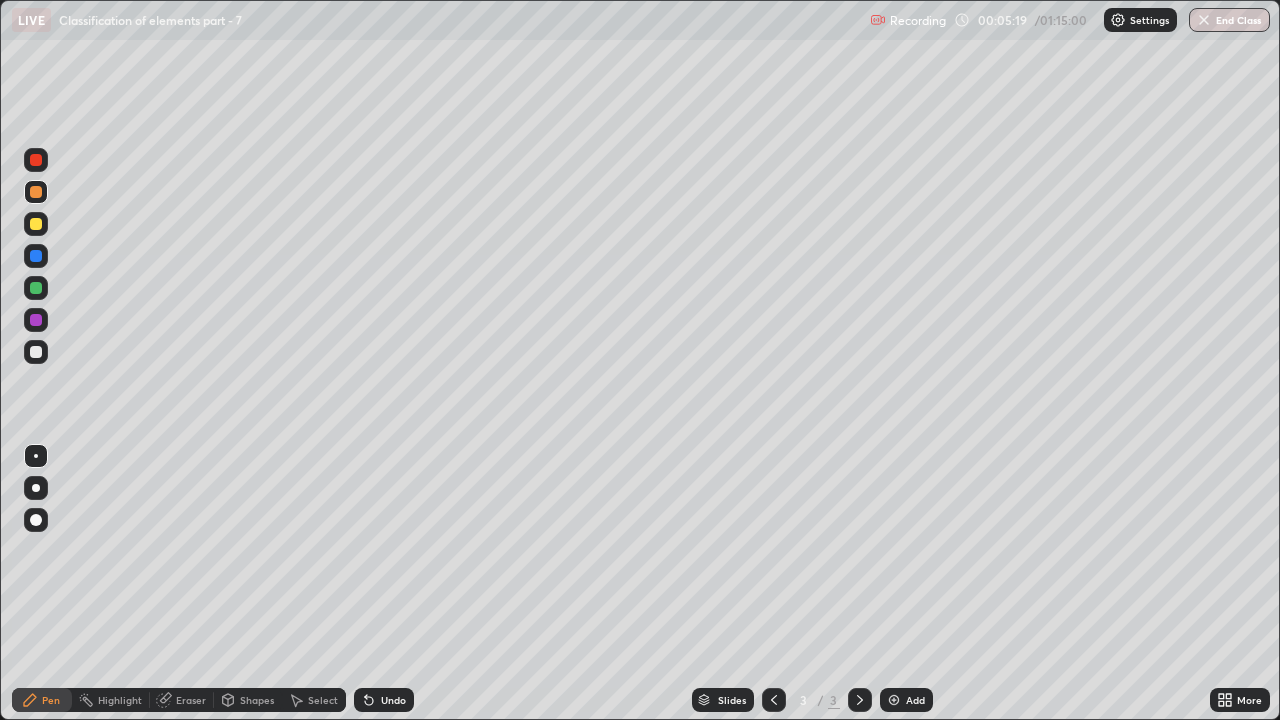 click on "Eraser" at bounding box center [191, 700] 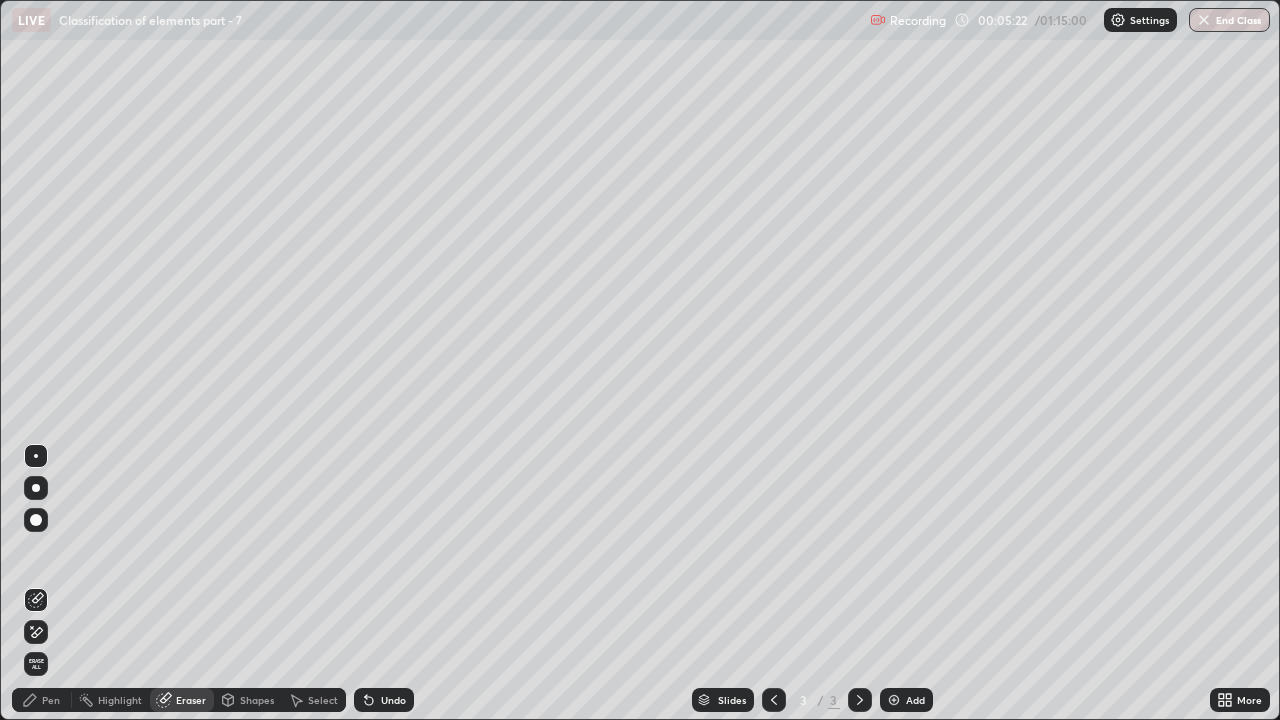 click on "Pen" at bounding box center (42, 700) 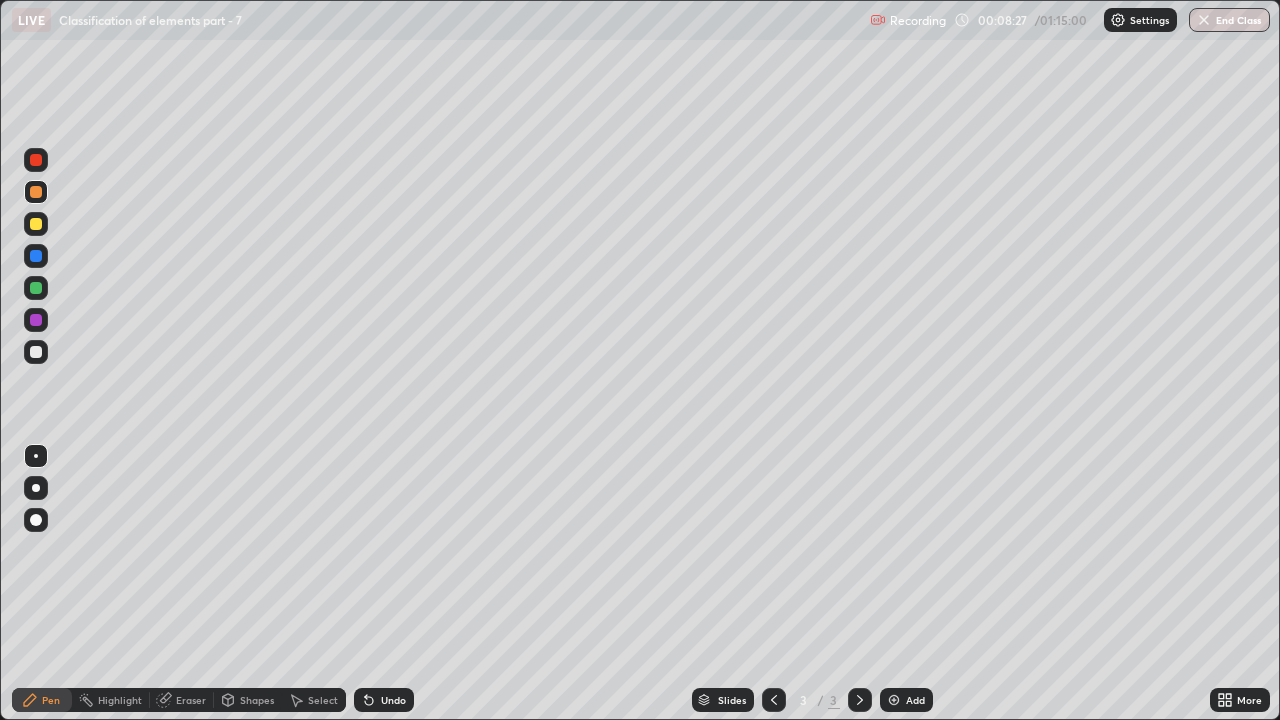 click at bounding box center [894, 700] 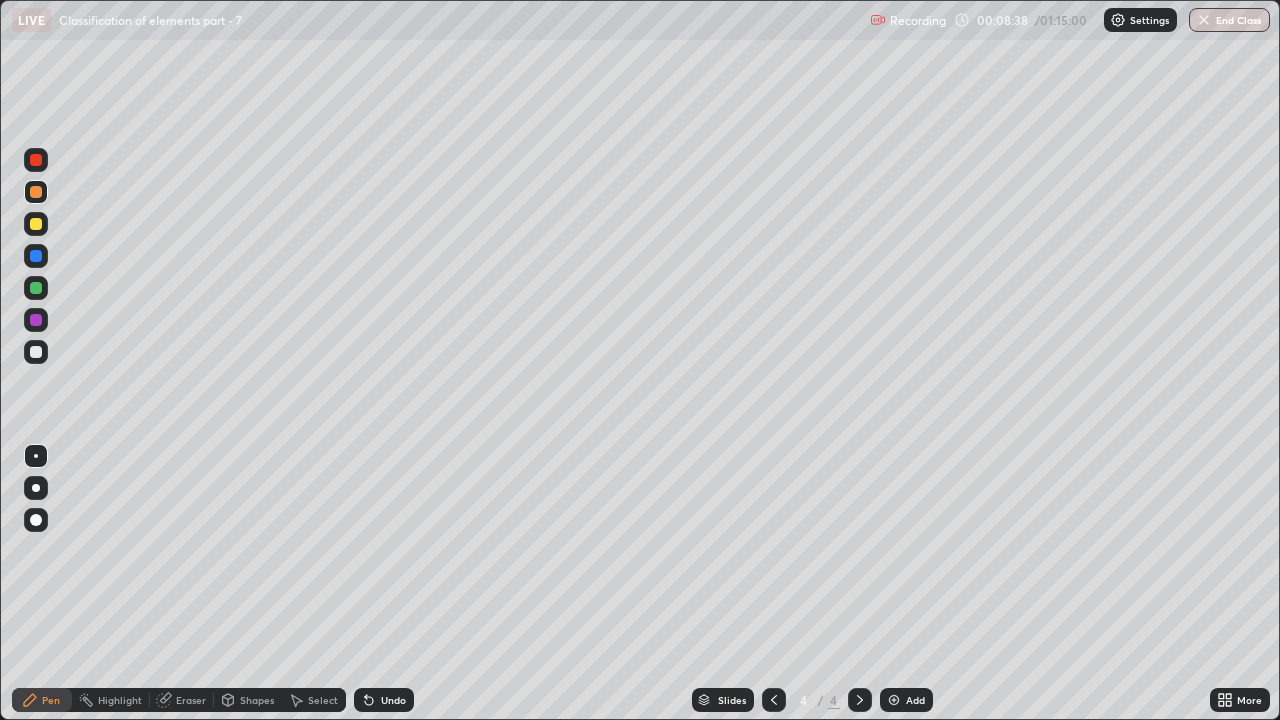 click at bounding box center (36, 352) 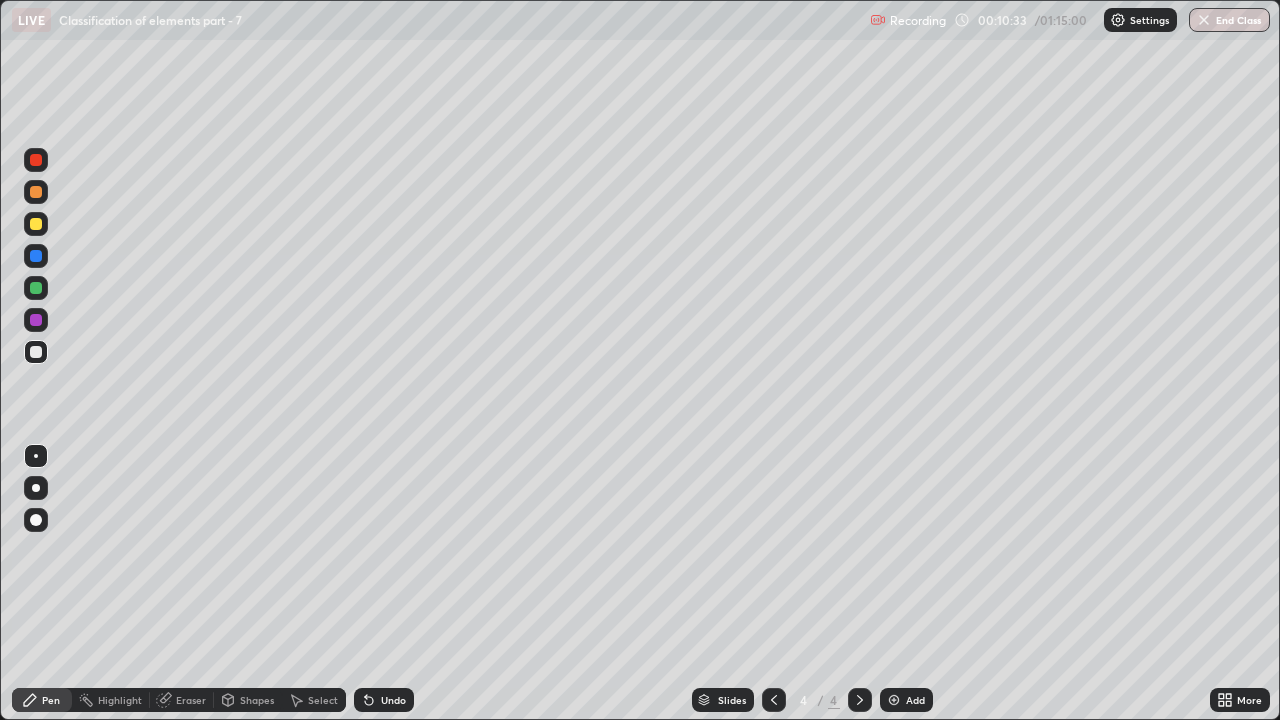 click at bounding box center [36, 224] 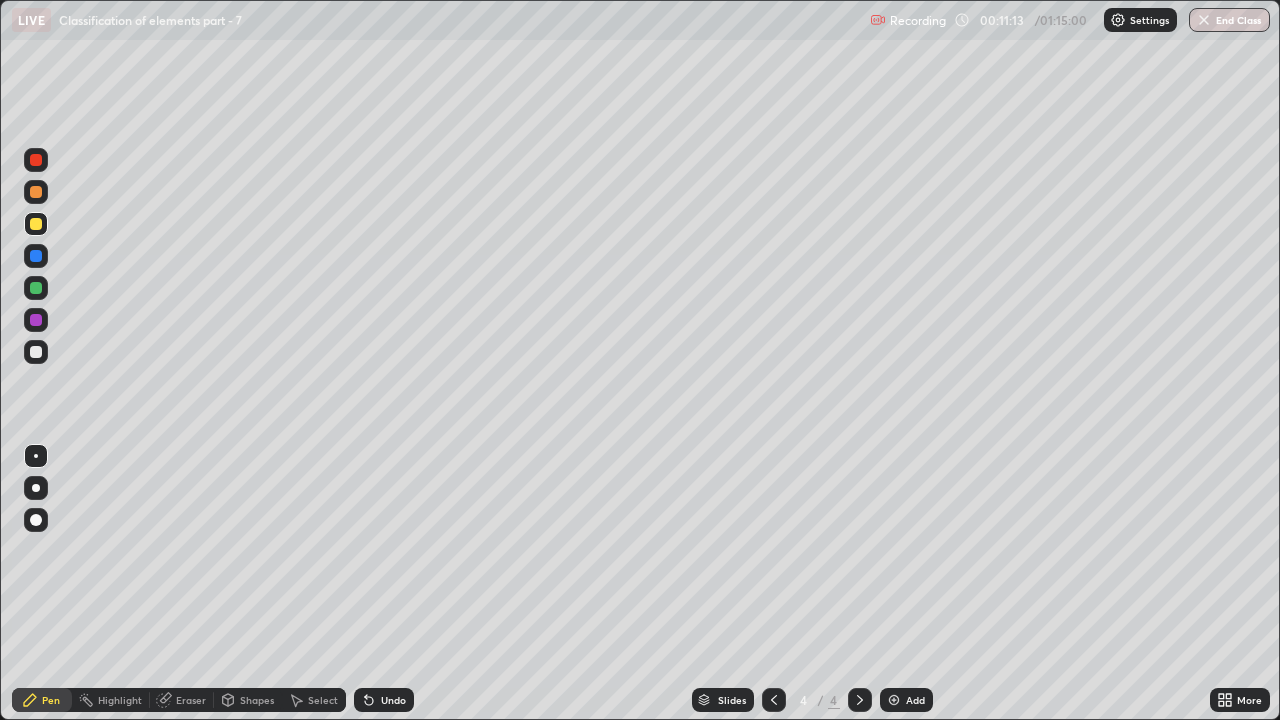 click at bounding box center [36, 352] 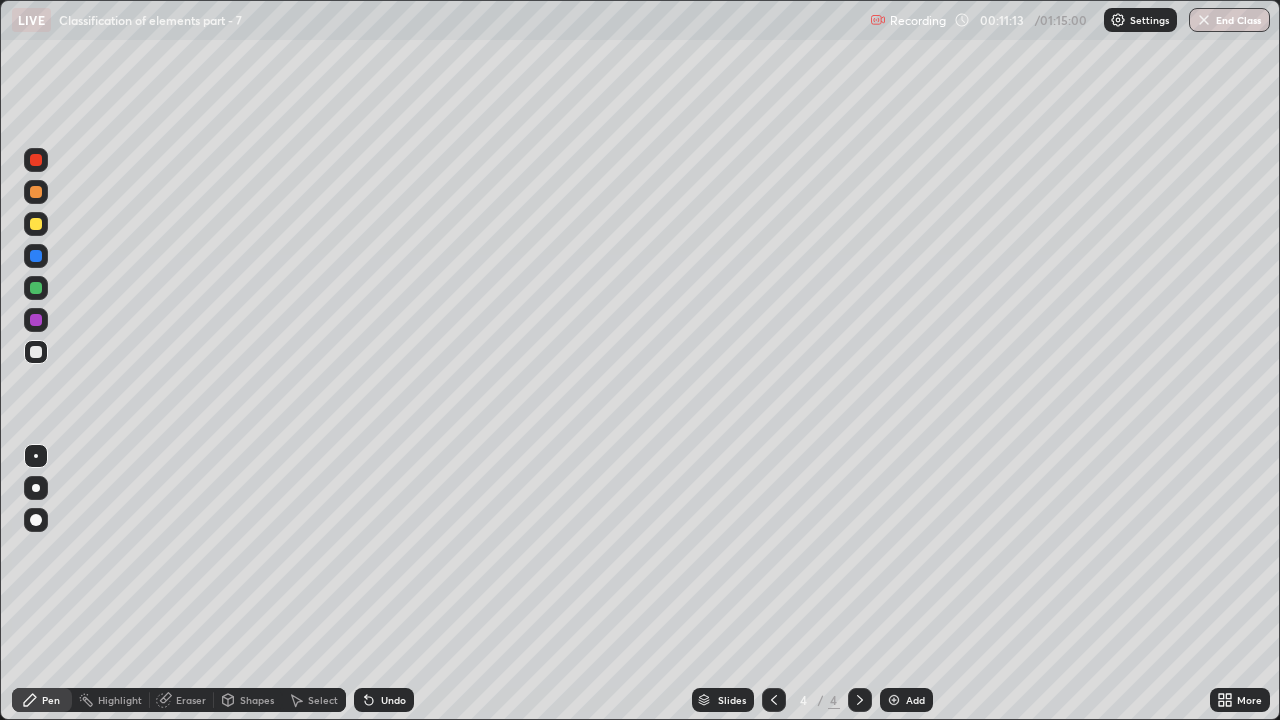 click at bounding box center [36, 320] 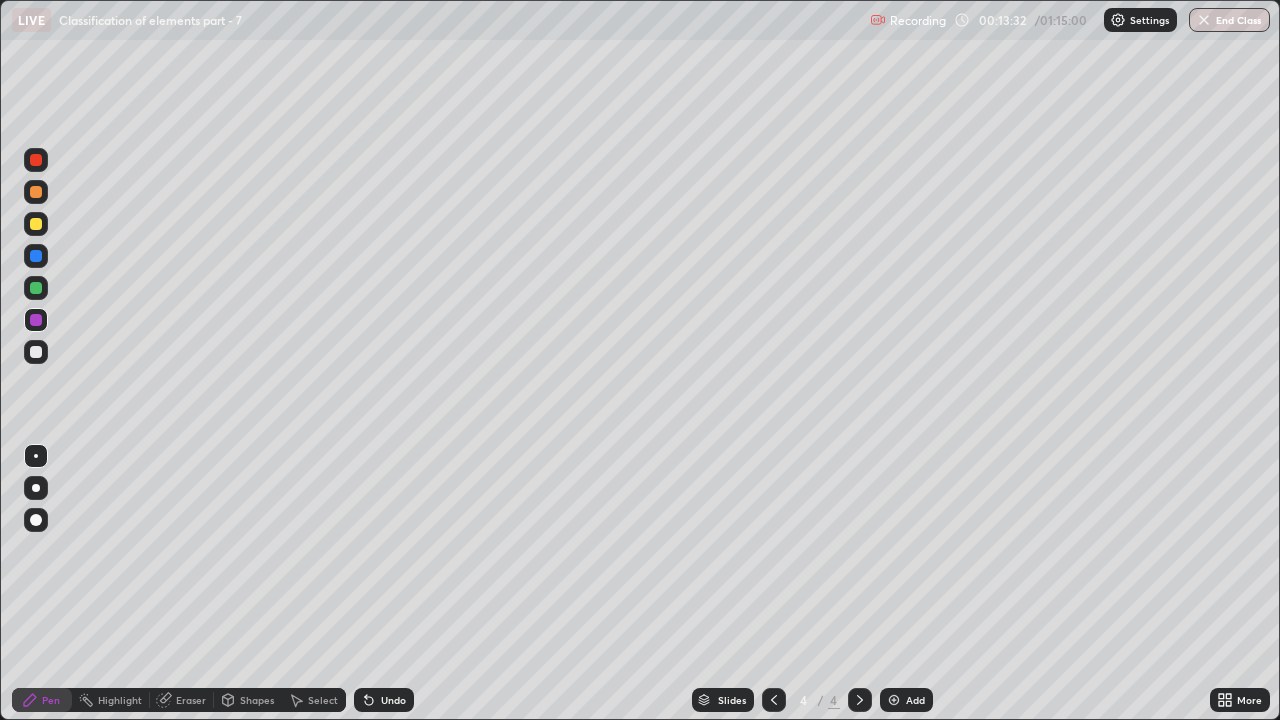 click at bounding box center [36, 160] 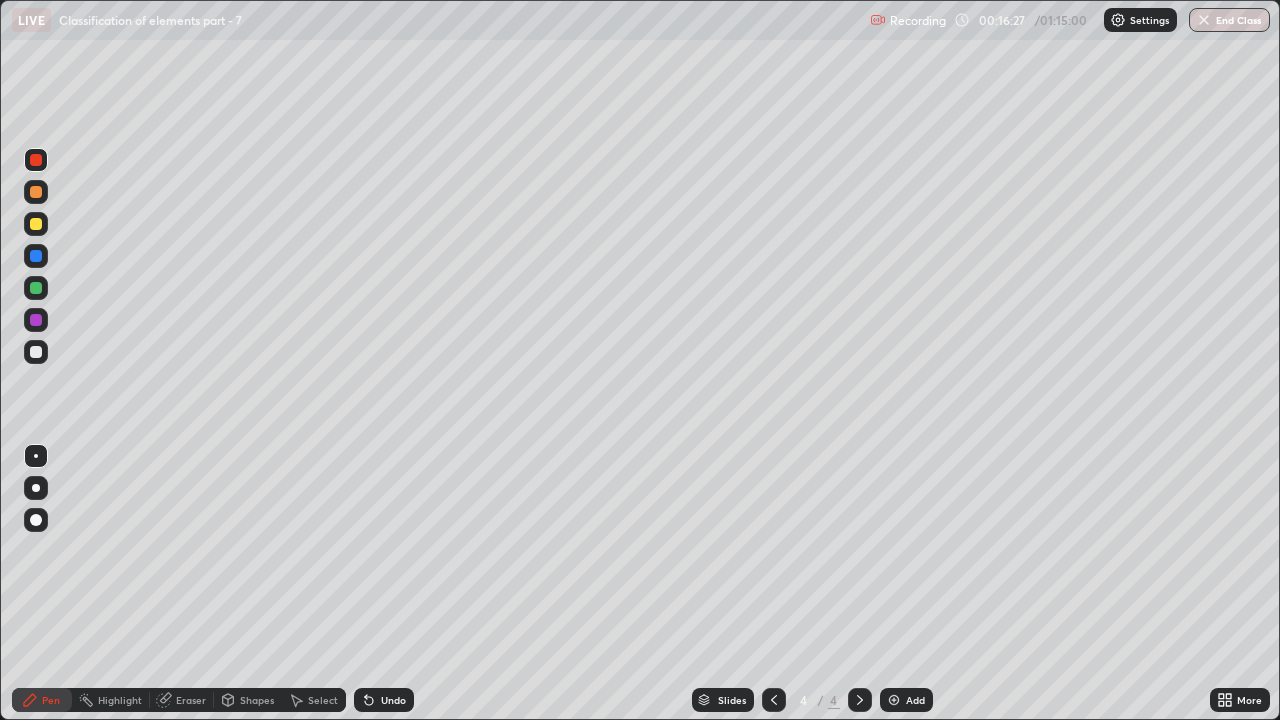 click on "Eraser" at bounding box center [191, 700] 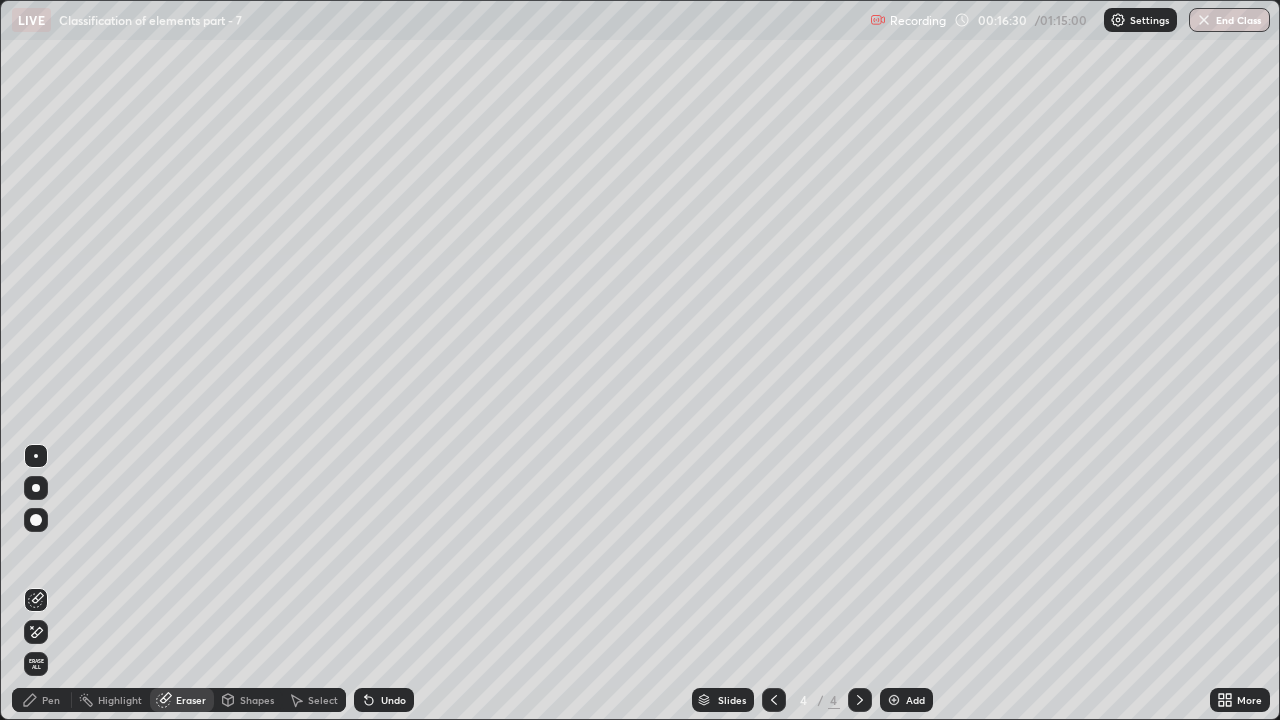click on "Pen" at bounding box center (51, 700) 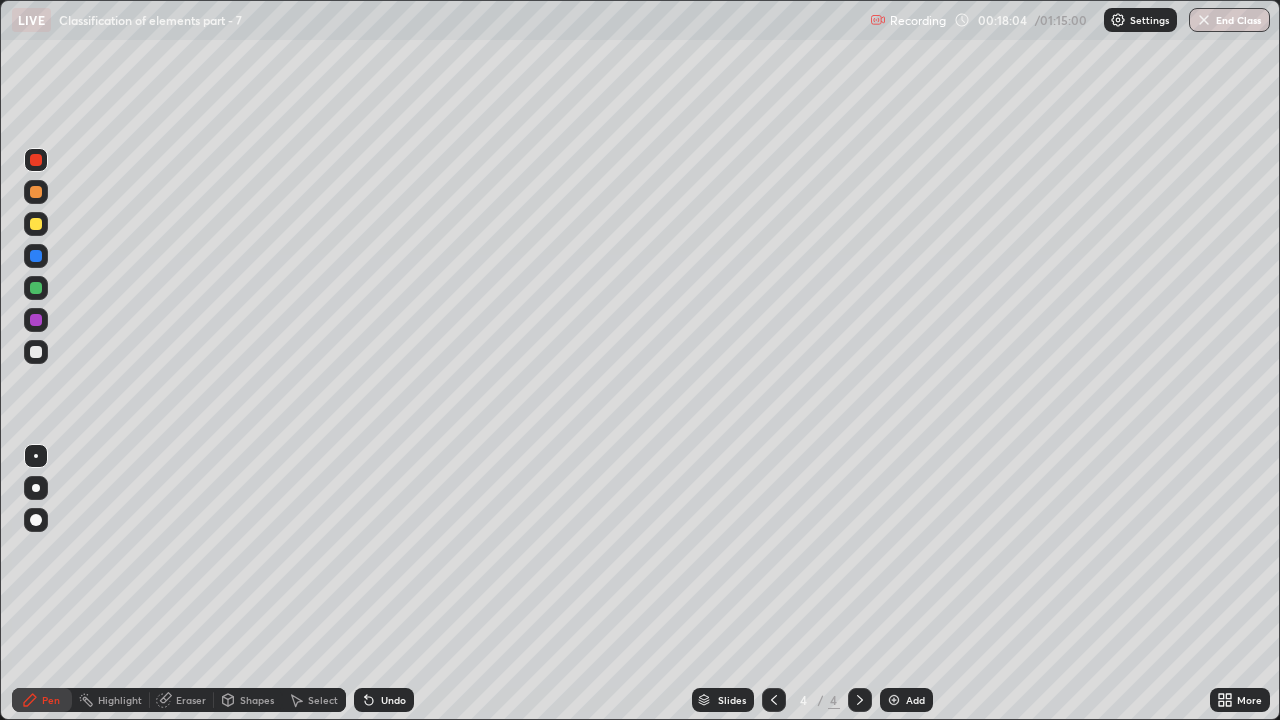 click 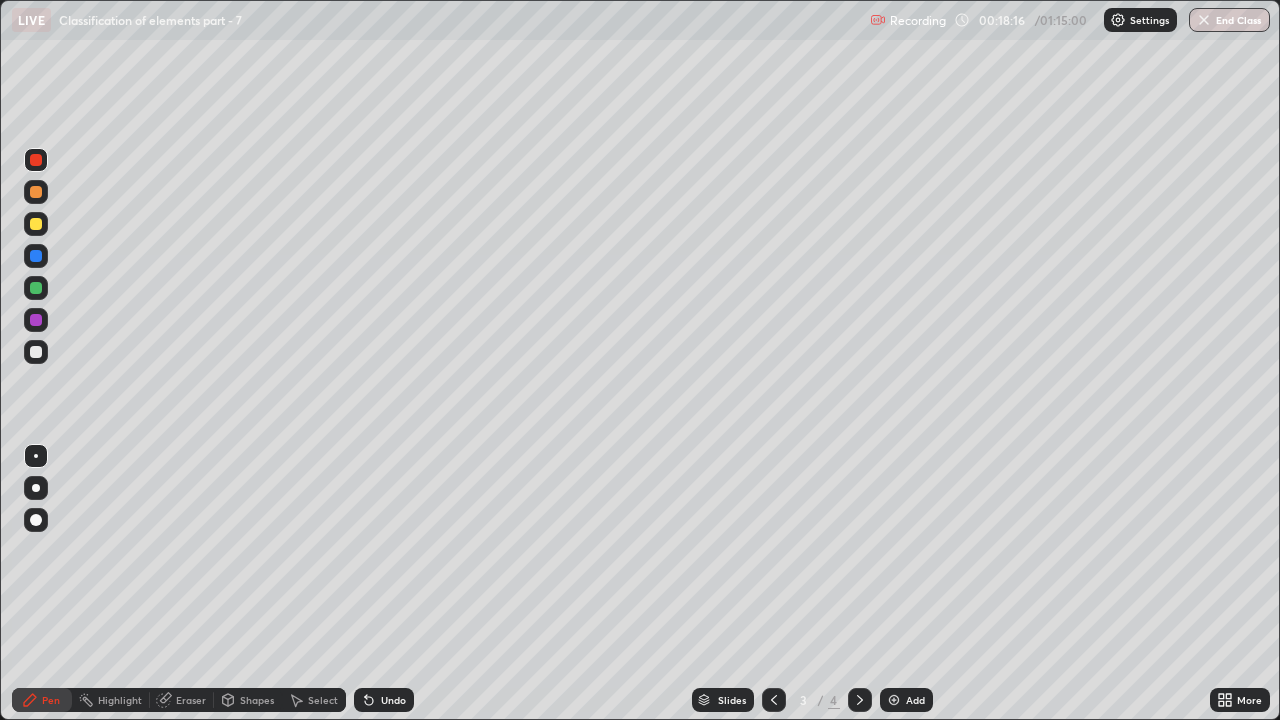 click at bounding box center (860, 700) 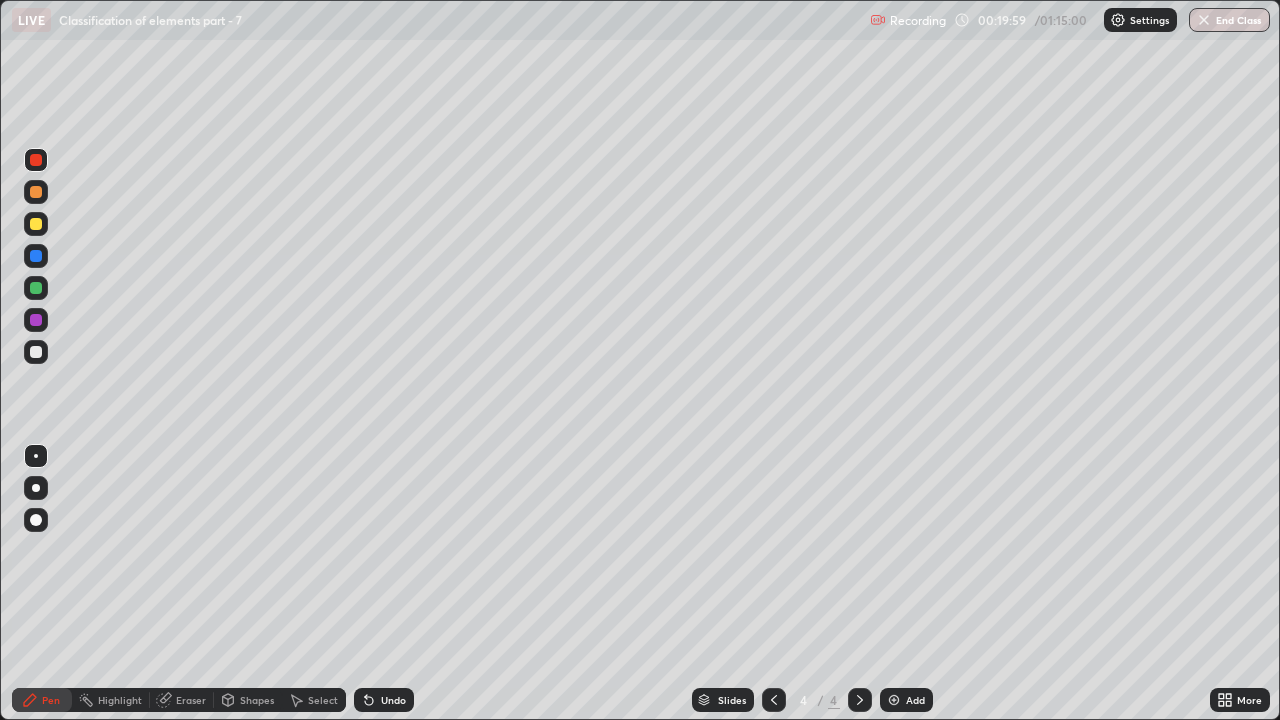 click 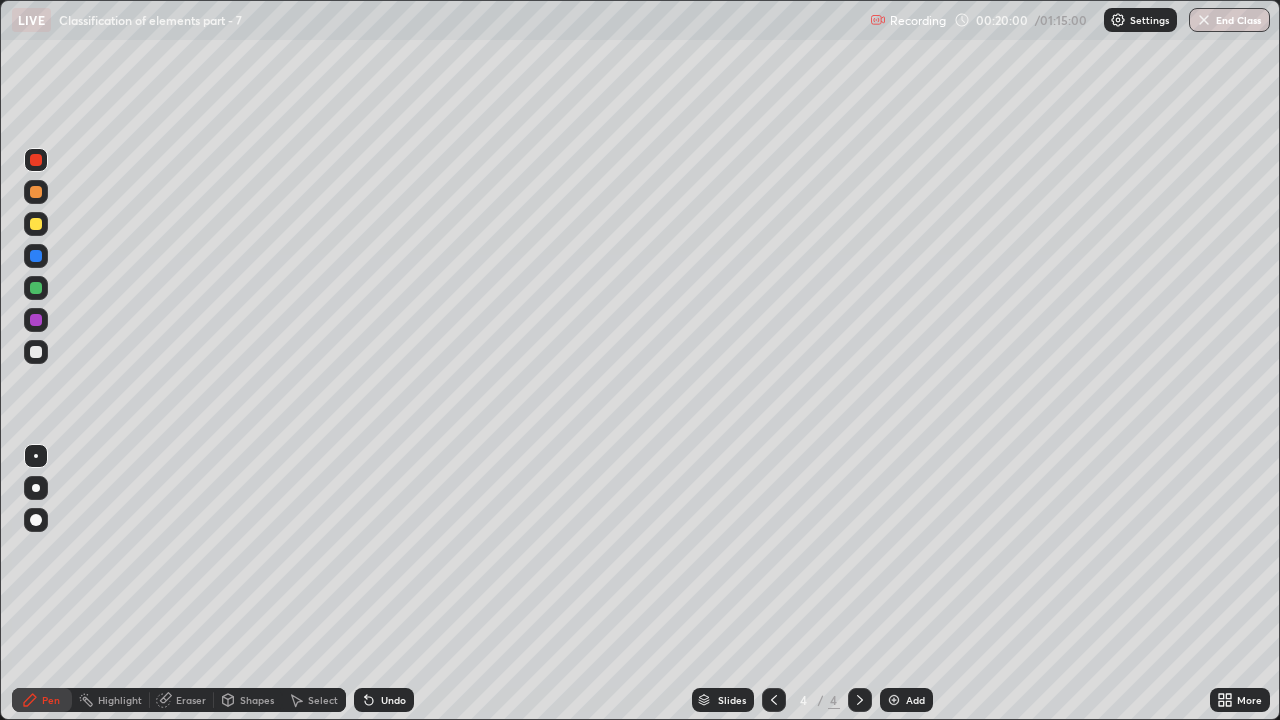 click on "Add" at bounding box center (906, 700) 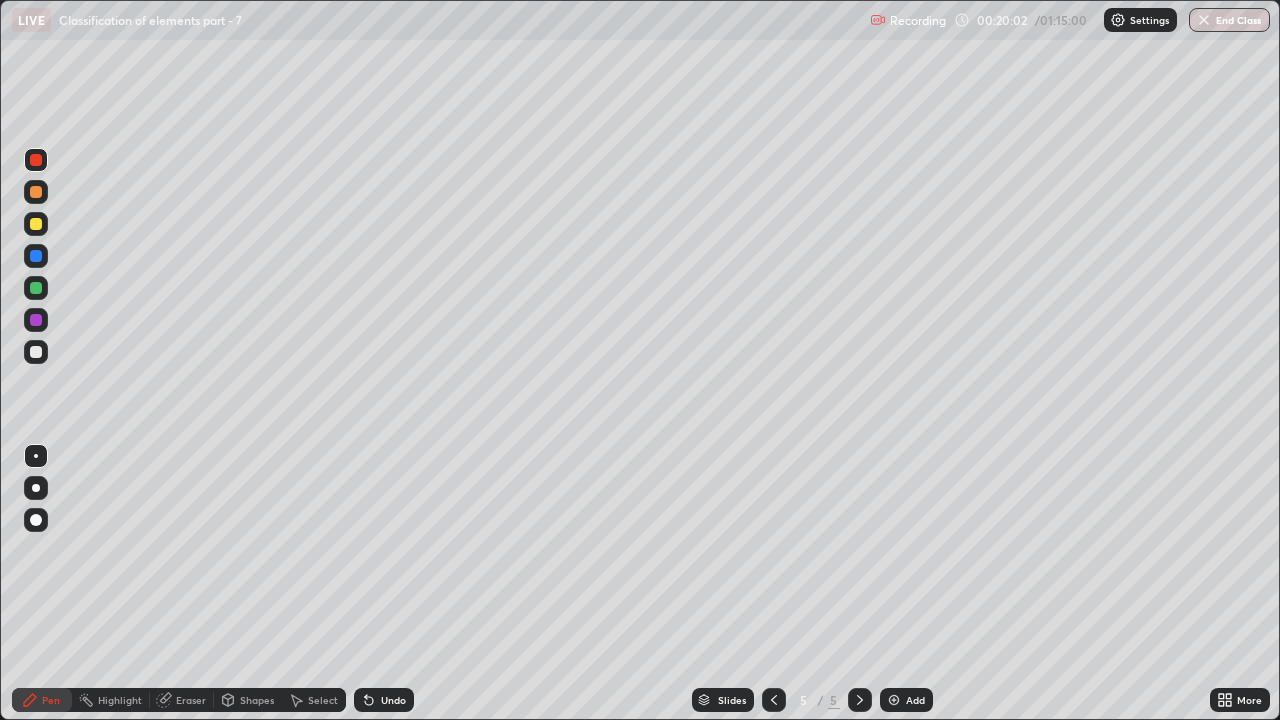 click at bounding box center (36, 352) 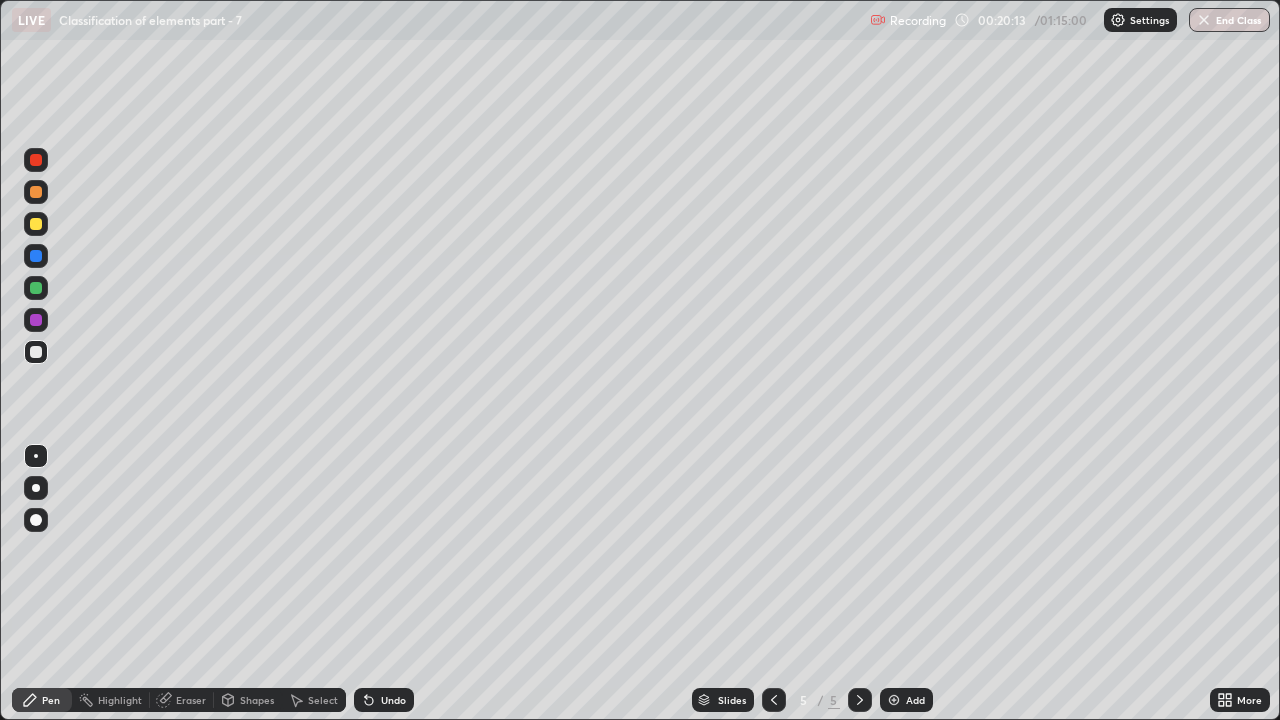 click at bounding box center [36, 192] 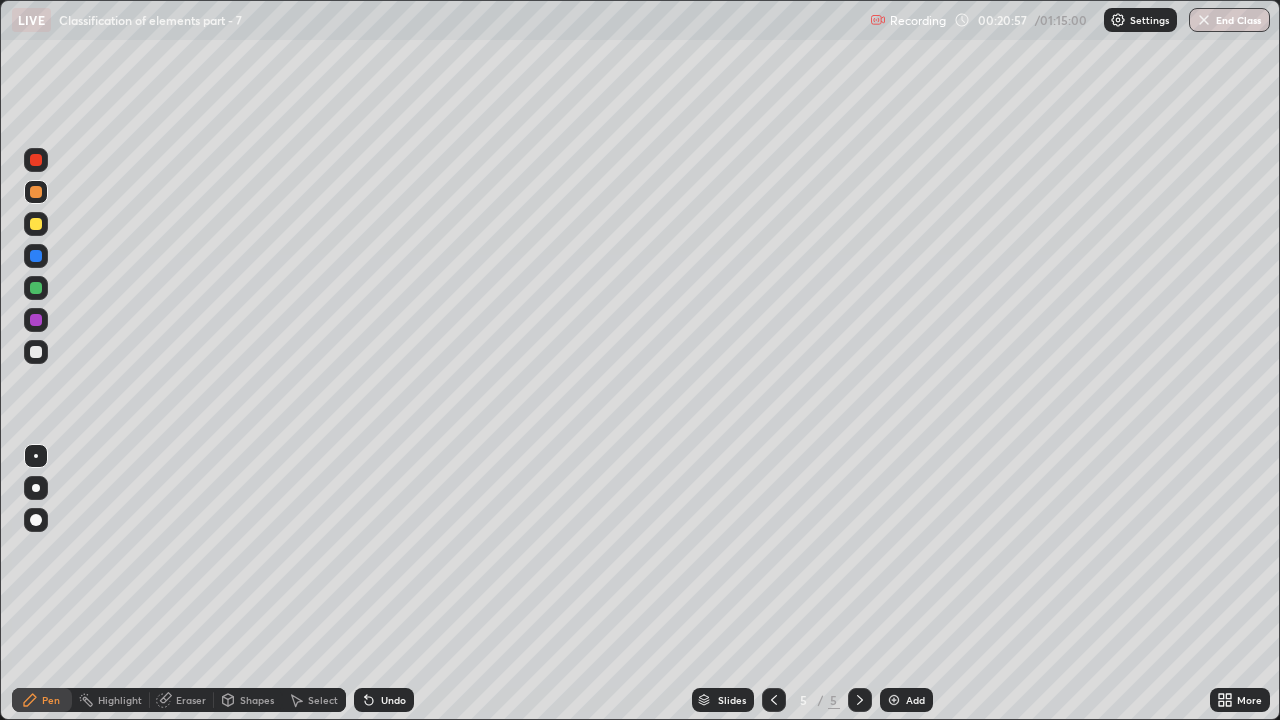 click at bounding box center (36, 224) 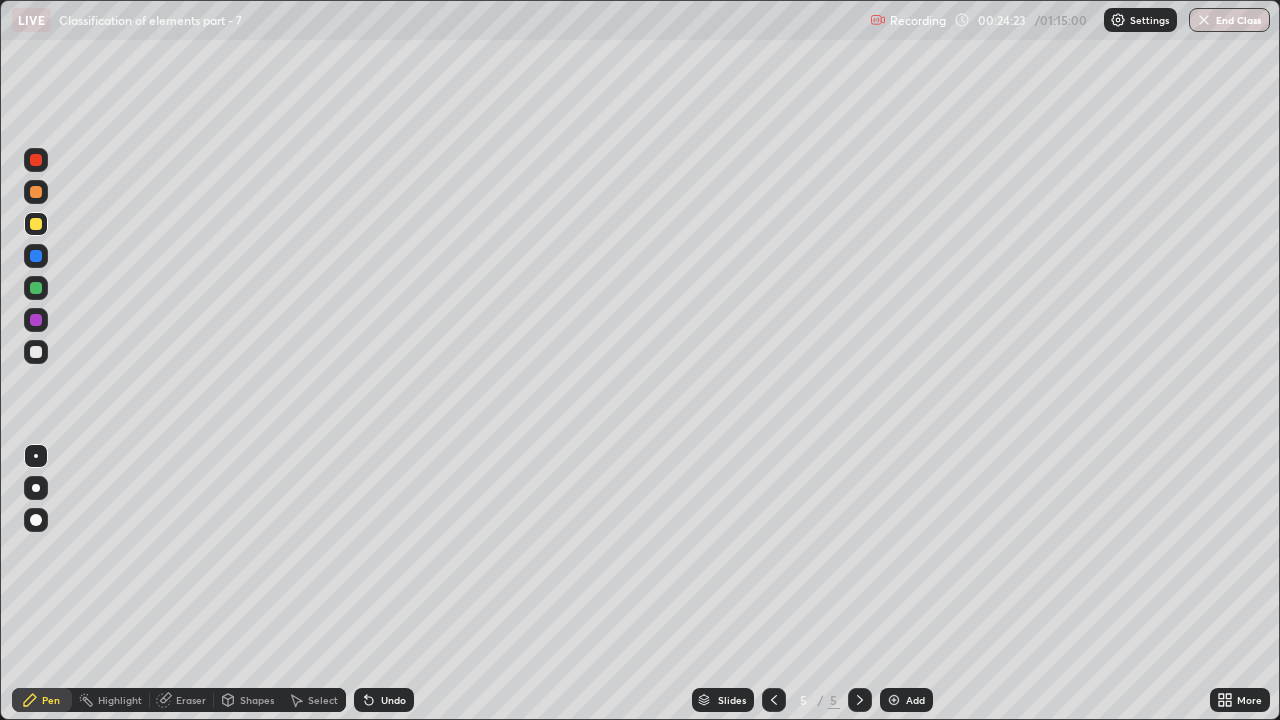 click at bounding box center [36, 352] 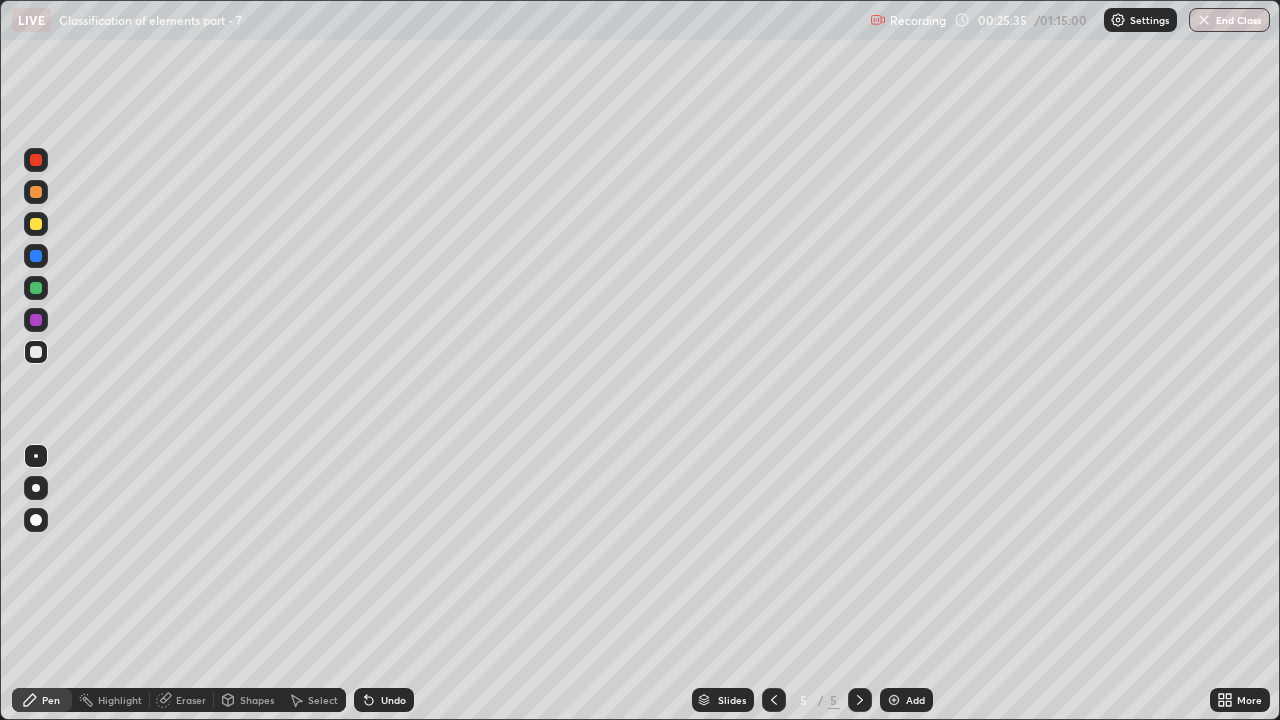click at bounding box center [36, 192] 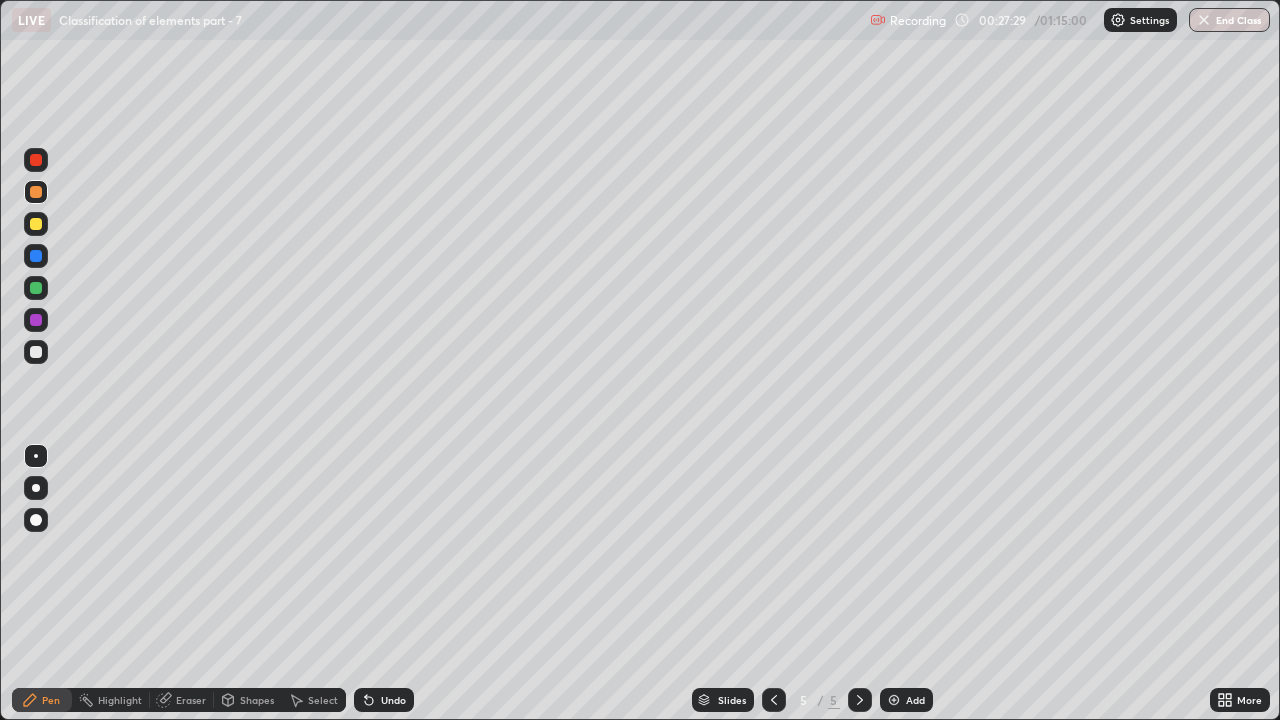 click on "Eraser" at bounding box center (191, 700) 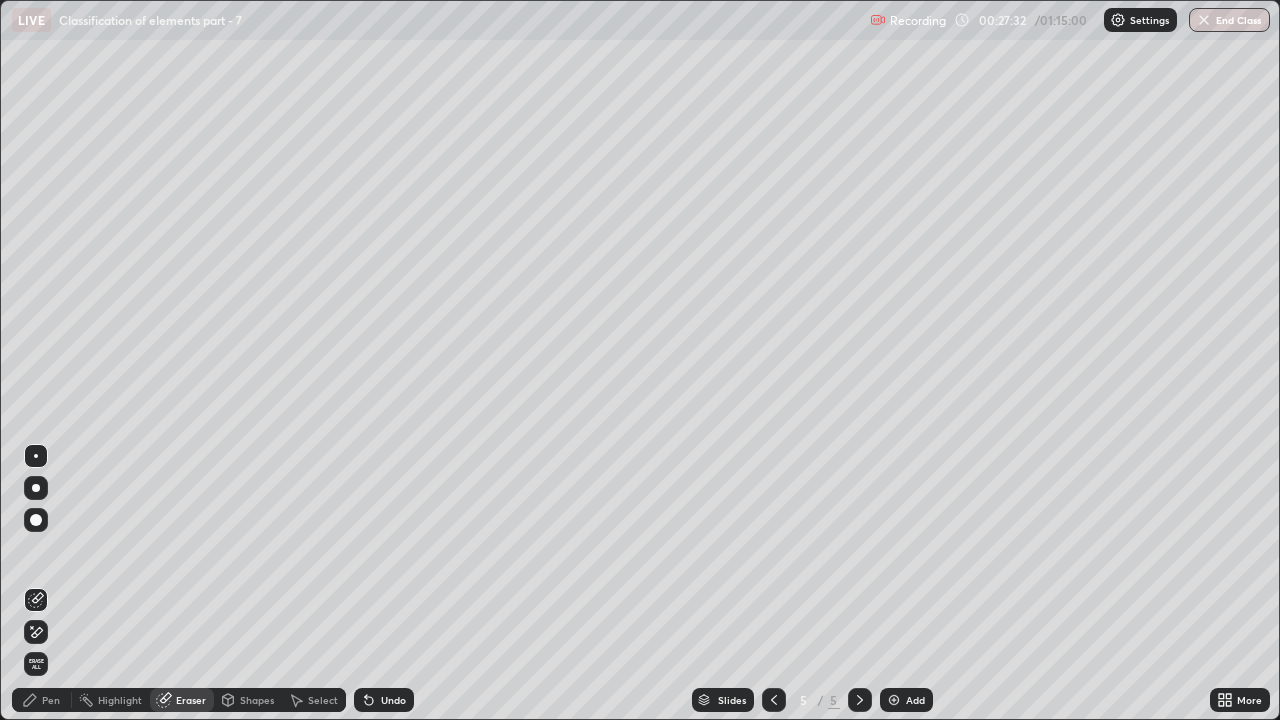 click on "Pen" at bounding box center (51, 700) 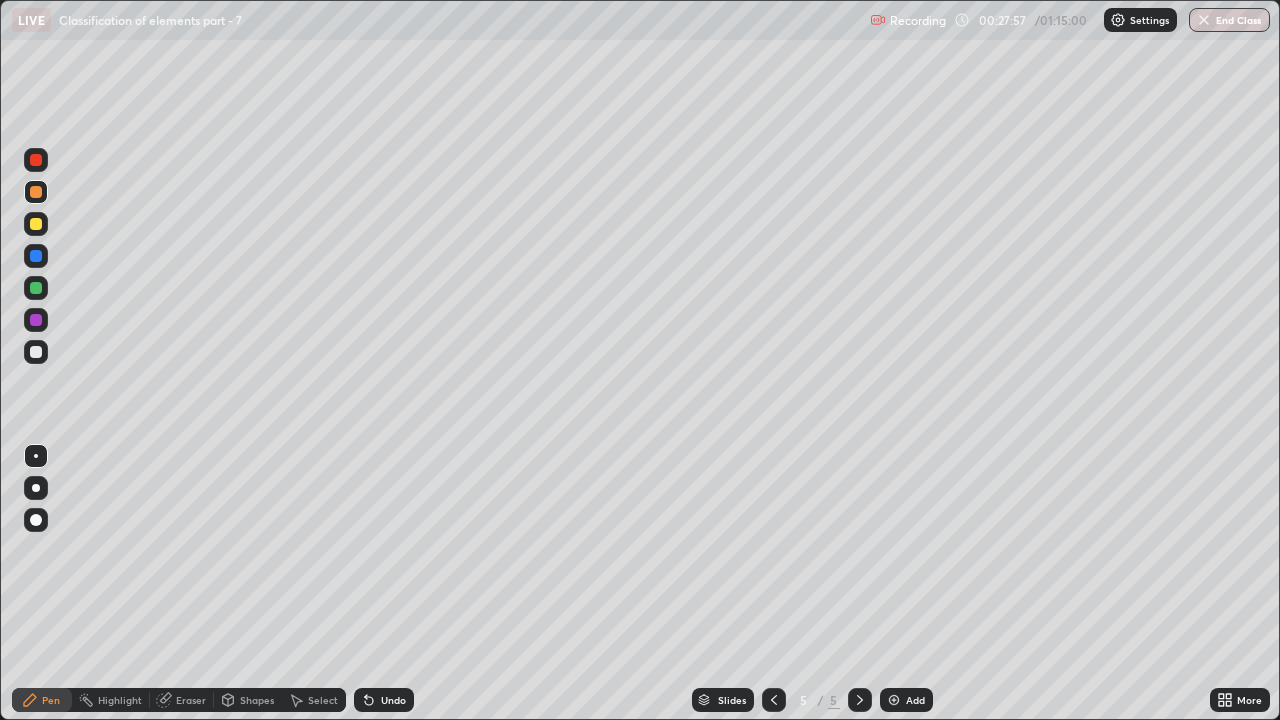 click at bounding box center [36, 288] 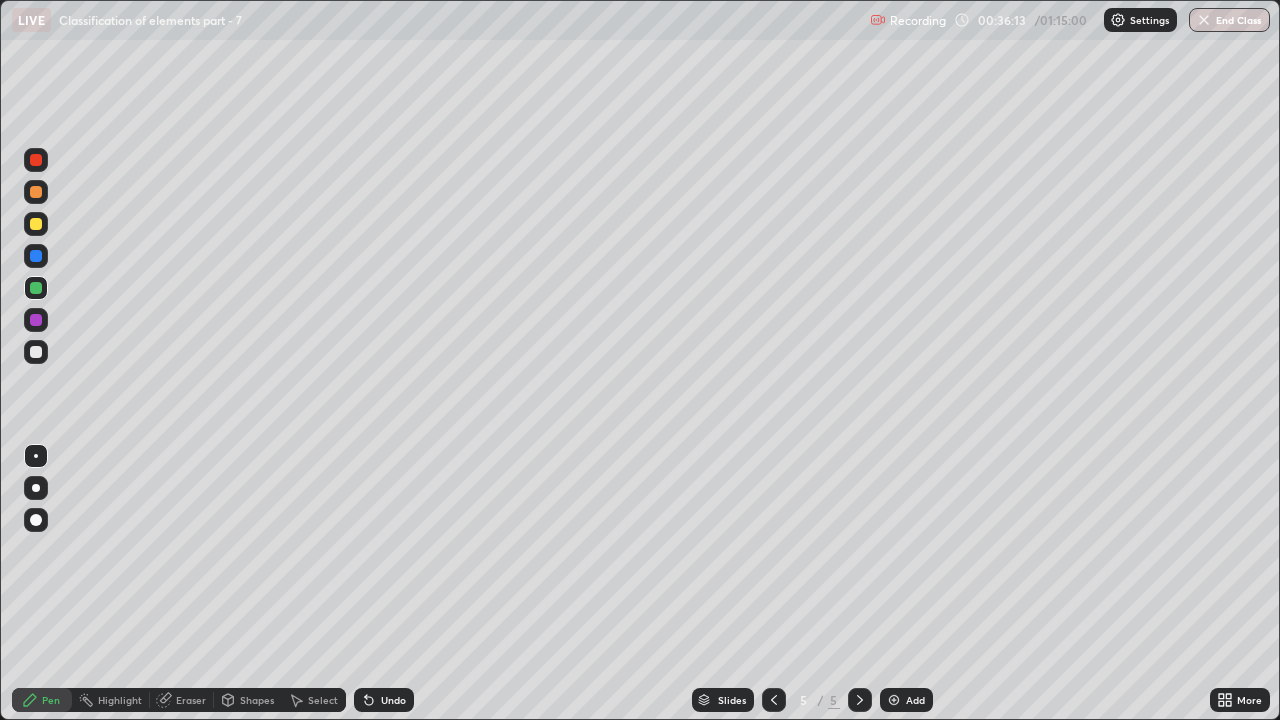 click on "Add" at bounding box center [906, 700] 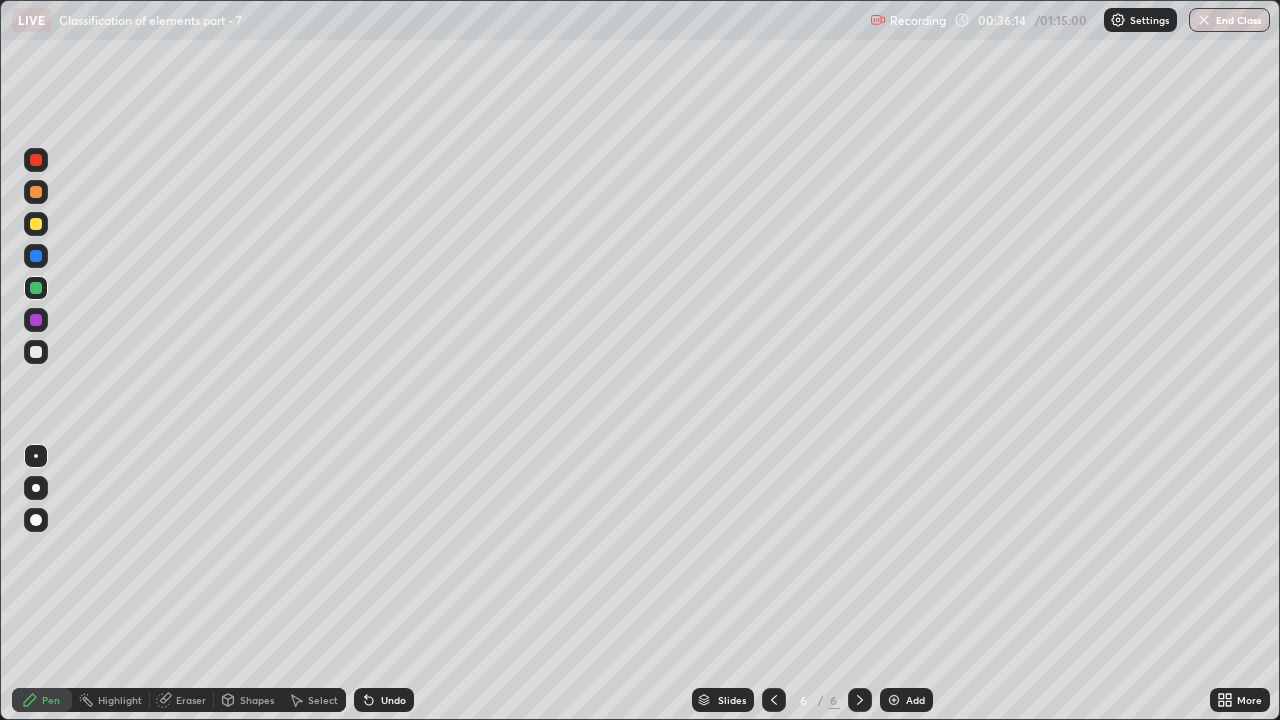 click at bounding box center (36, 352) 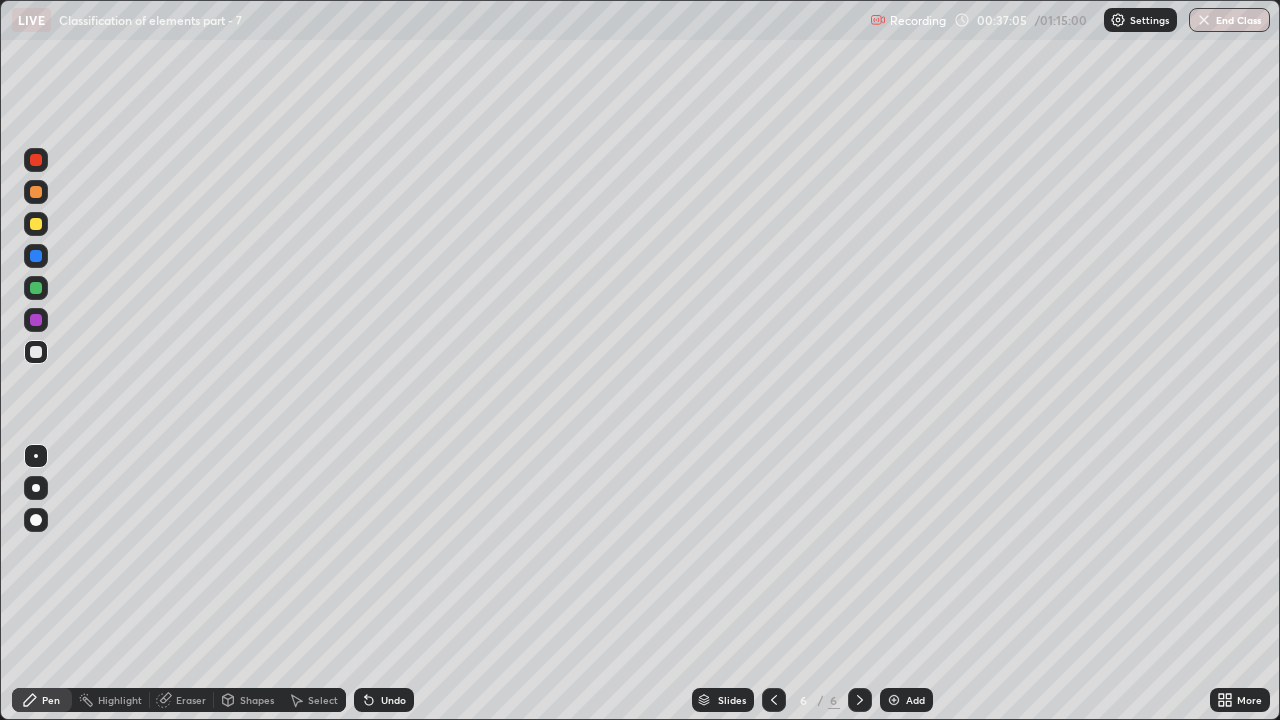 click at bounding box center [36, 288] 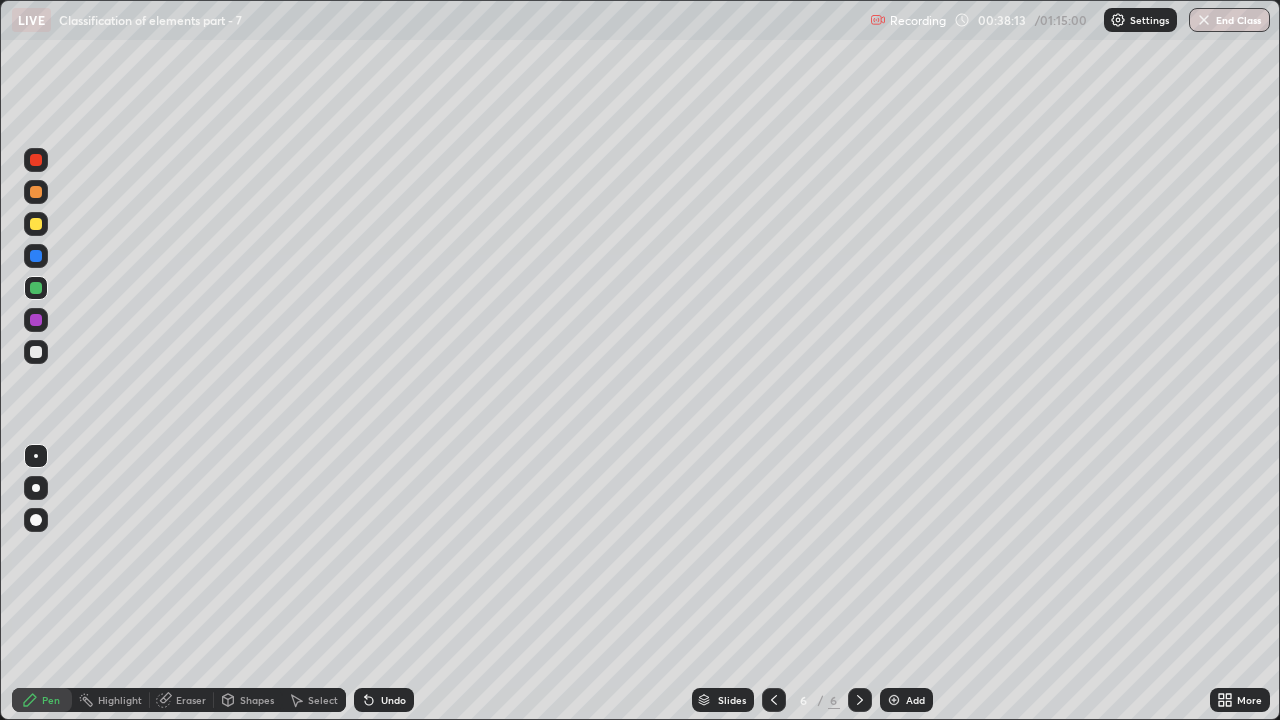click at bounding box center (36, 352) 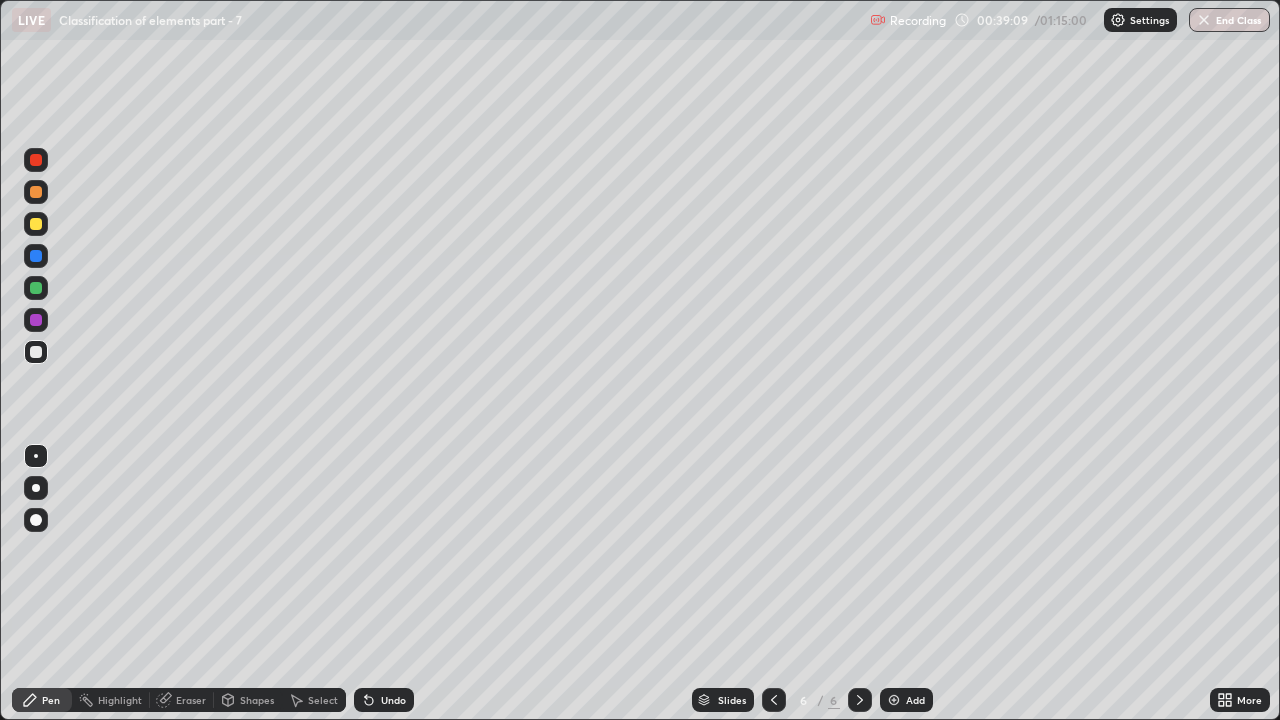 click at bounding box center [36, 320] 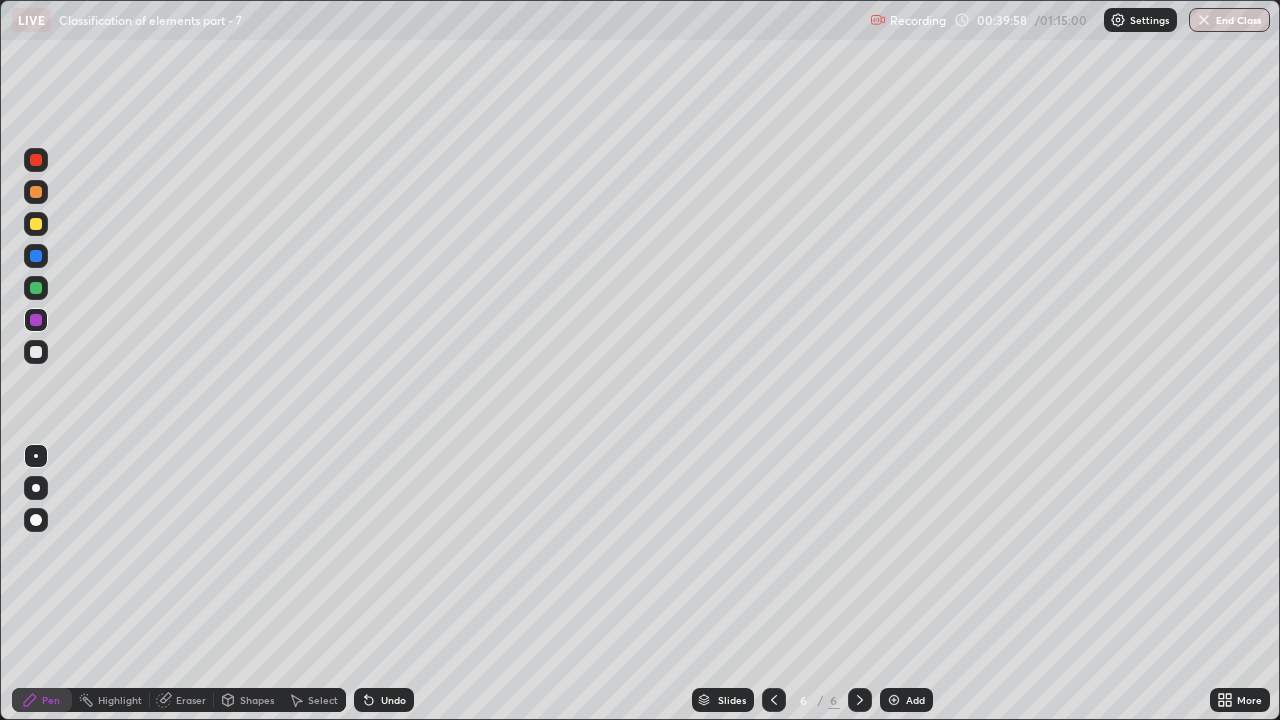 click at bounding box center [36, 288] 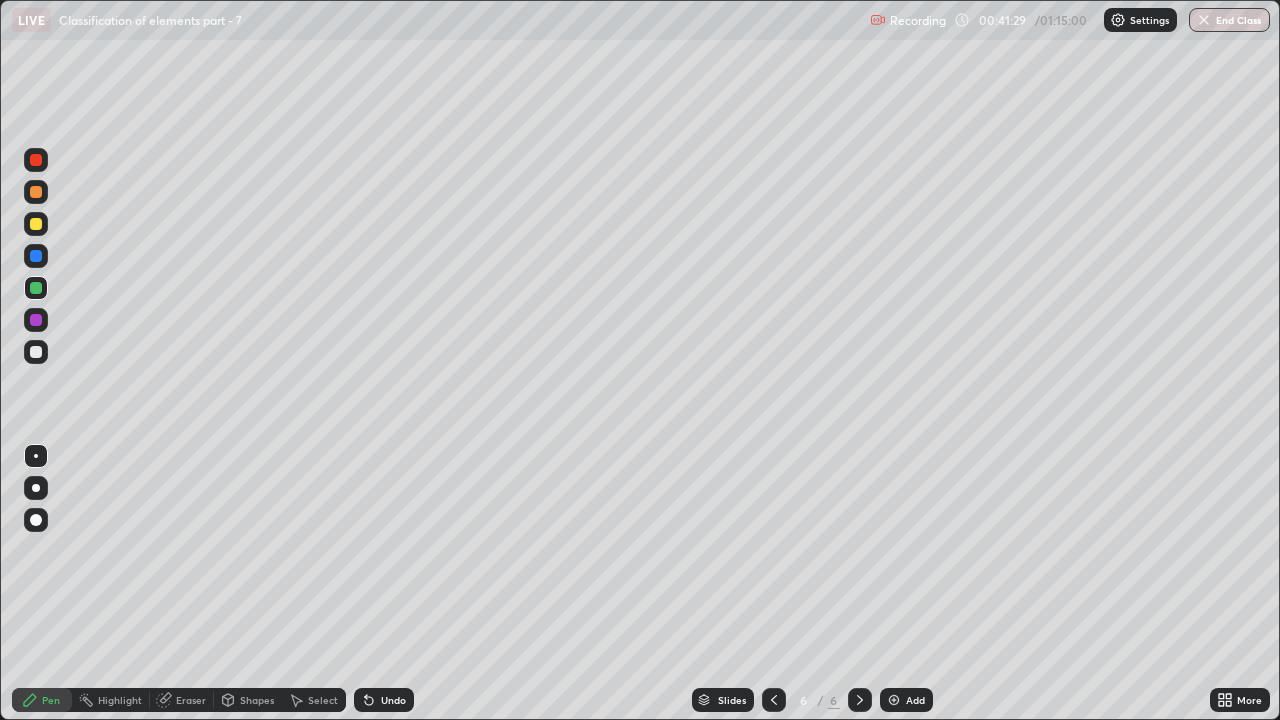 click at bounding box center [36, 160] 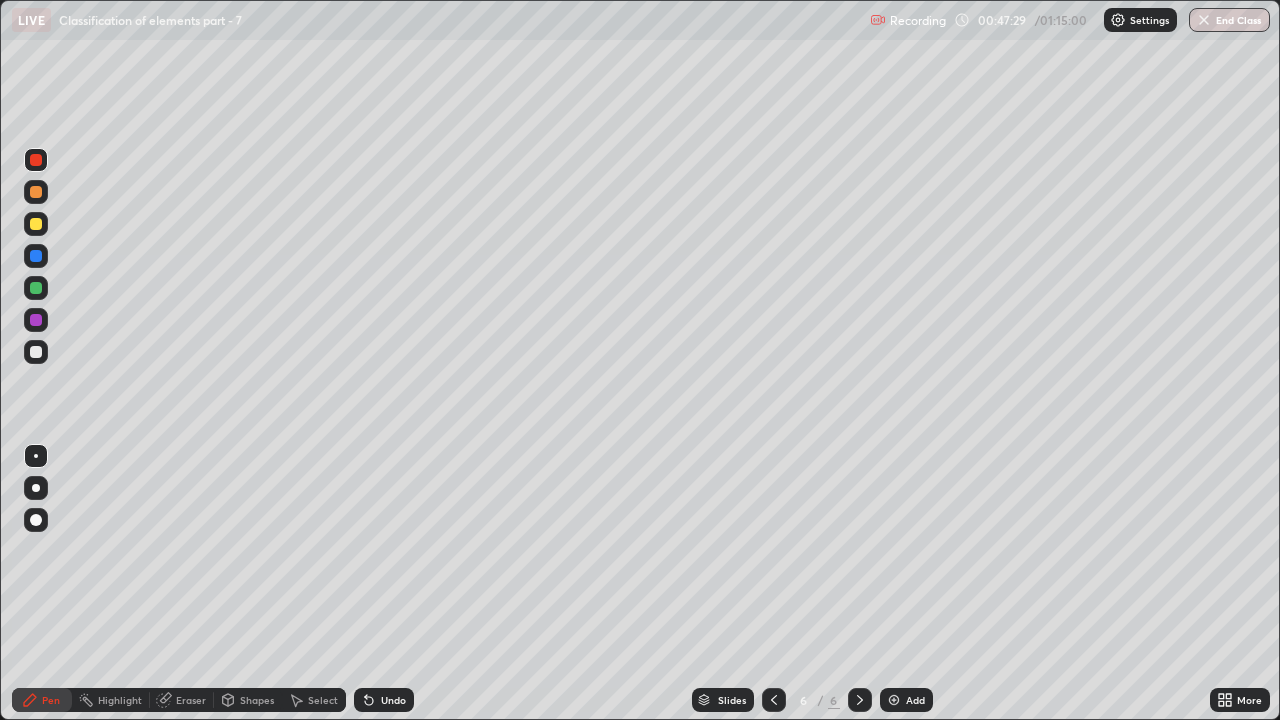 click at bounding box center (36, 288) 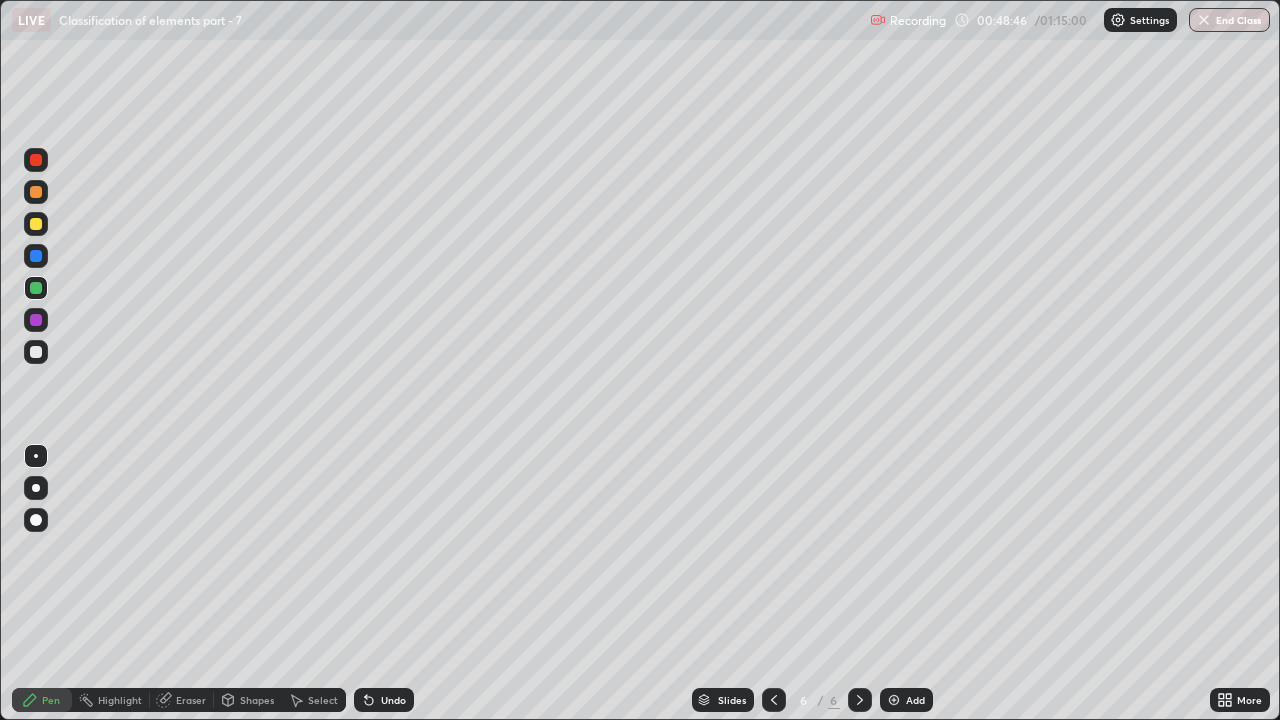 click at bounding box center (894, 700) 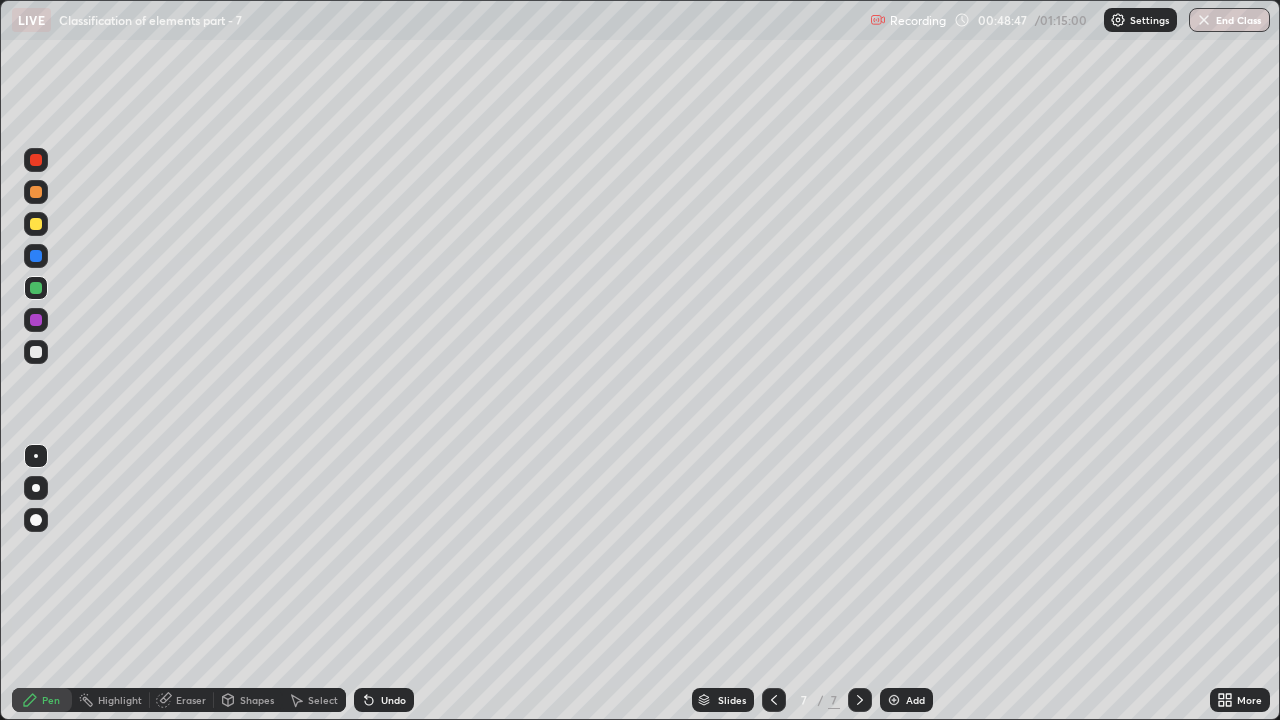 click at bounding box center (36, 352) 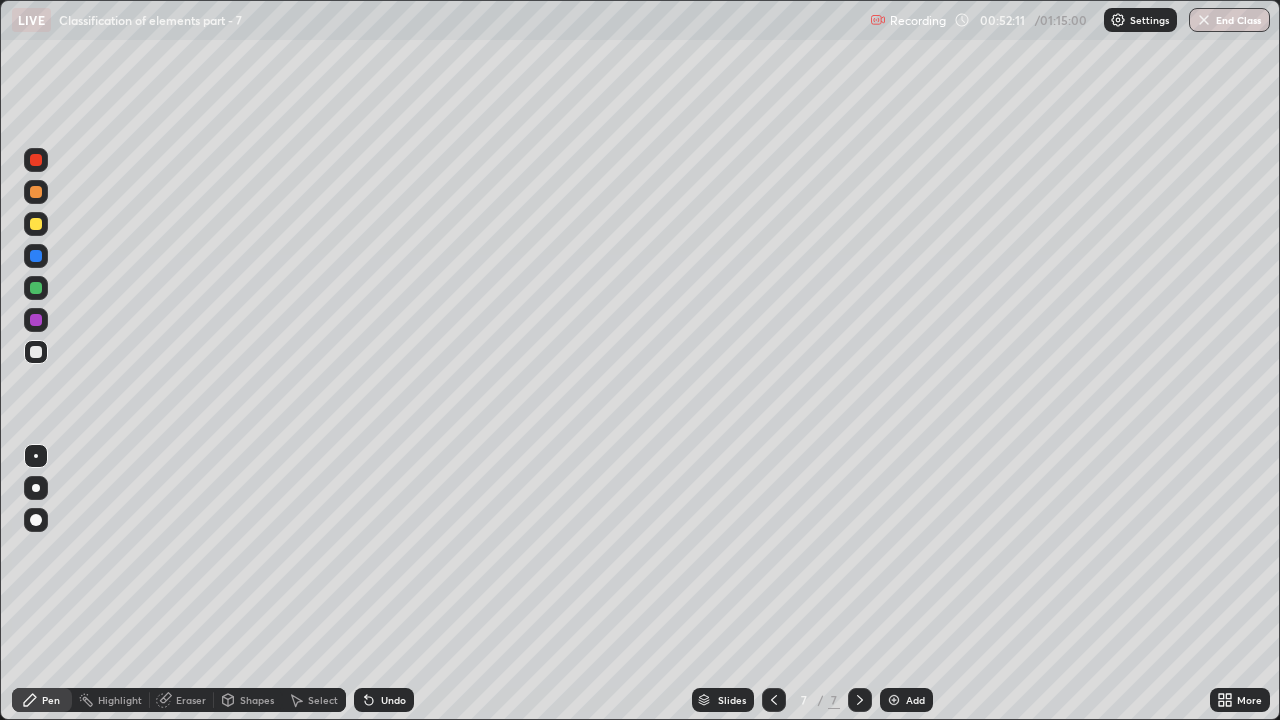 click at bounding box center [36, 224] 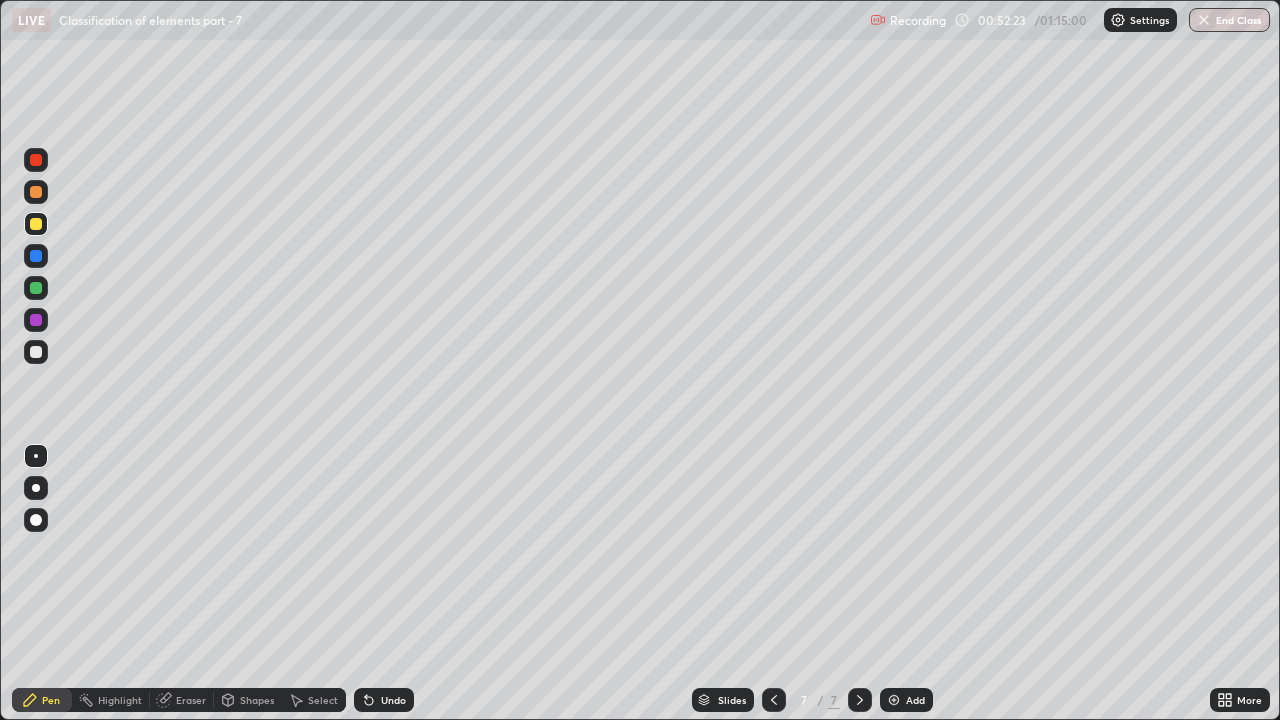 click on "Eraser" at bounding box center [191, 700] 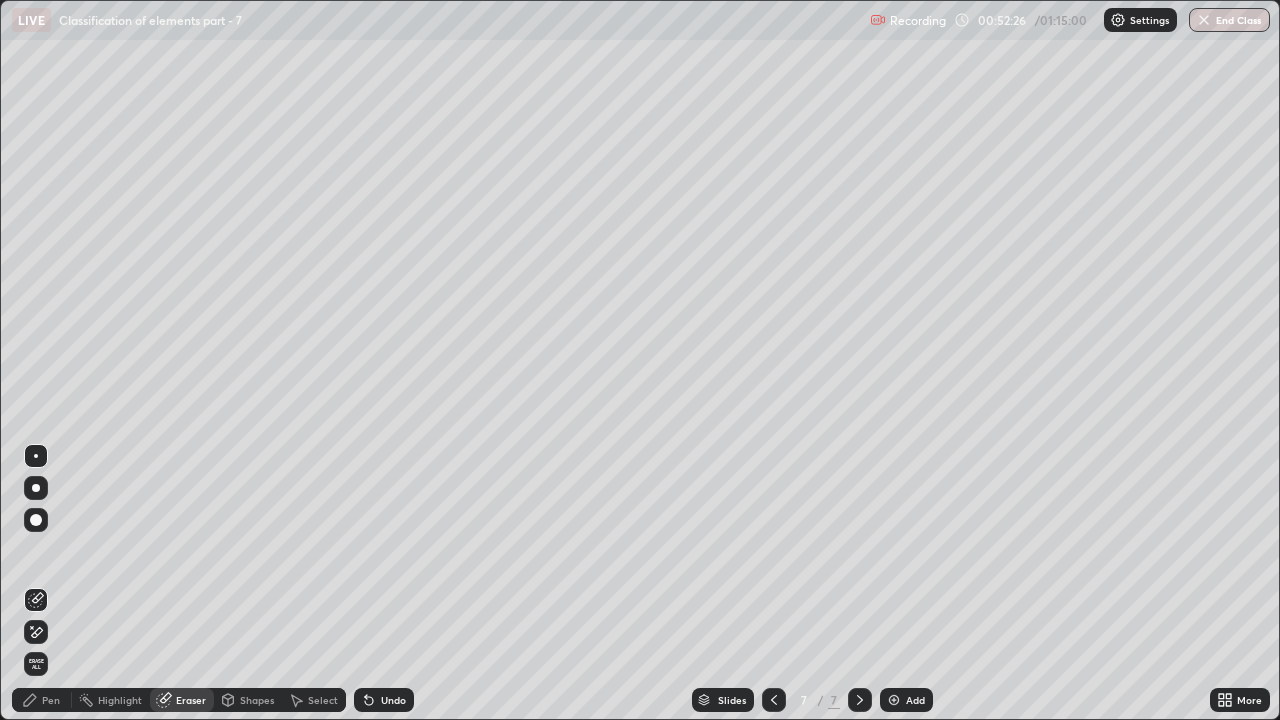 click on "Pen" at bounding box center [51, 700] 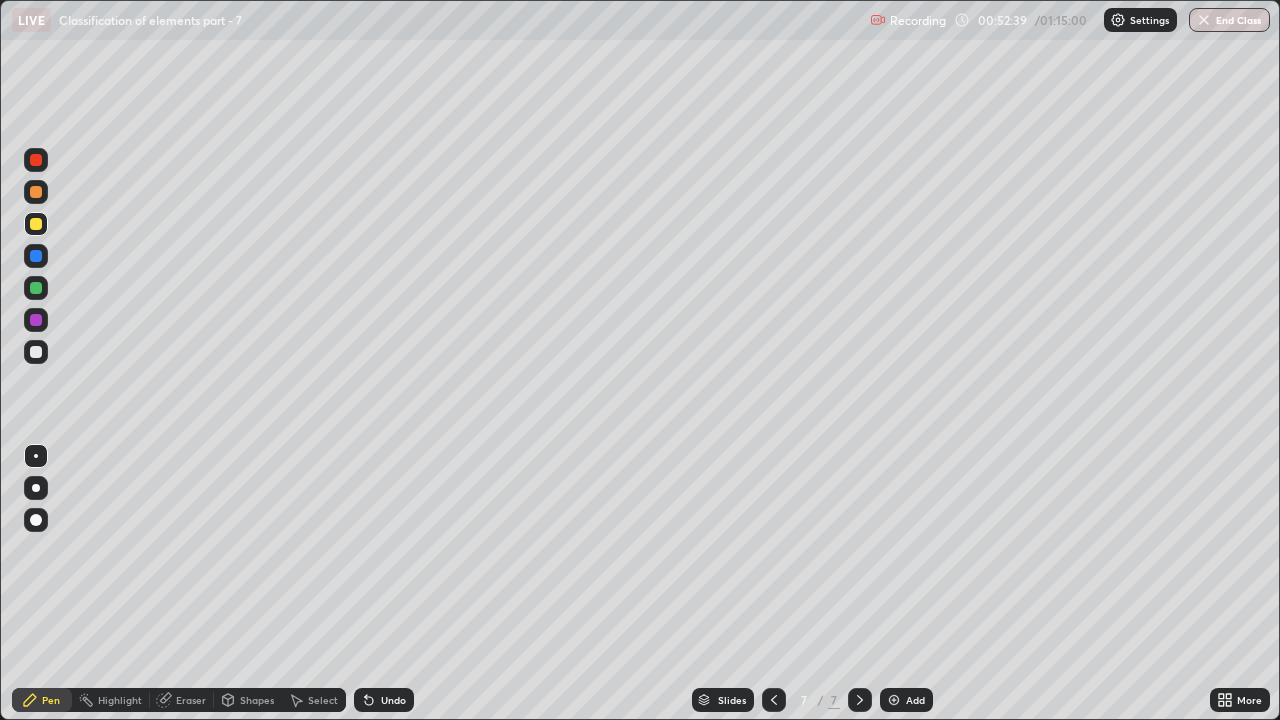 click at bounding box center [36, 288] 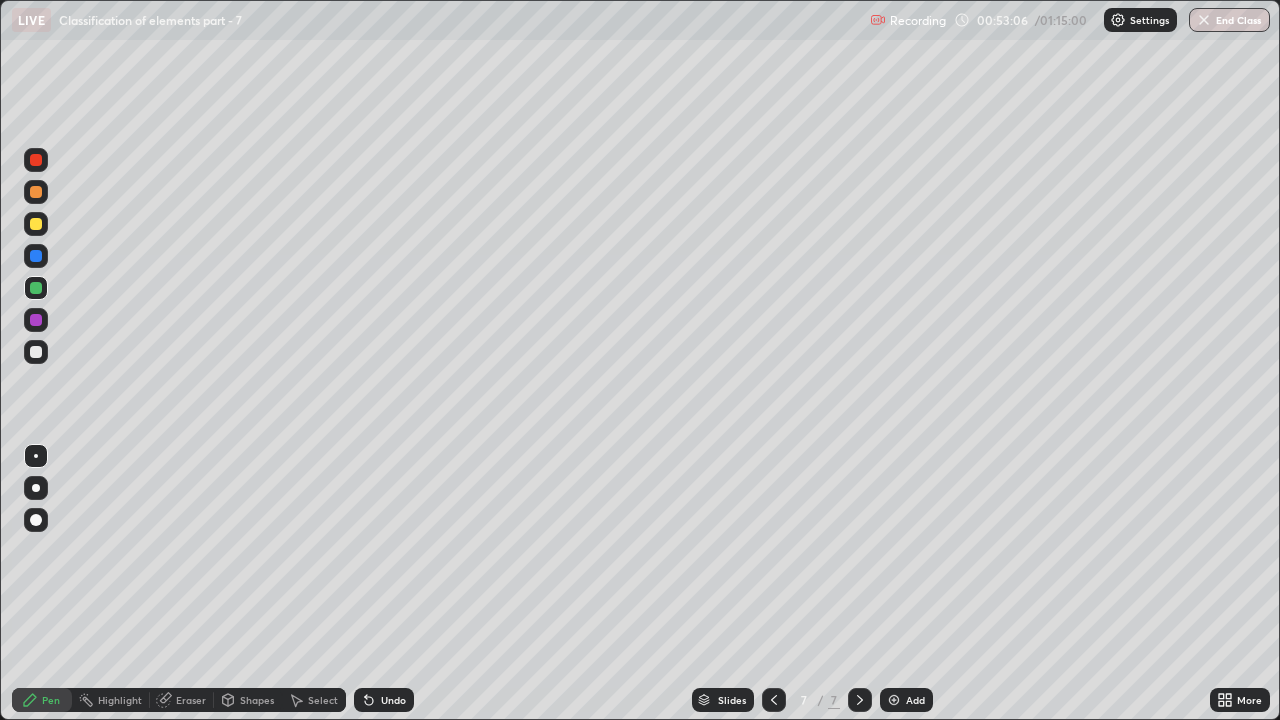 click at bounding box center (36, 320) 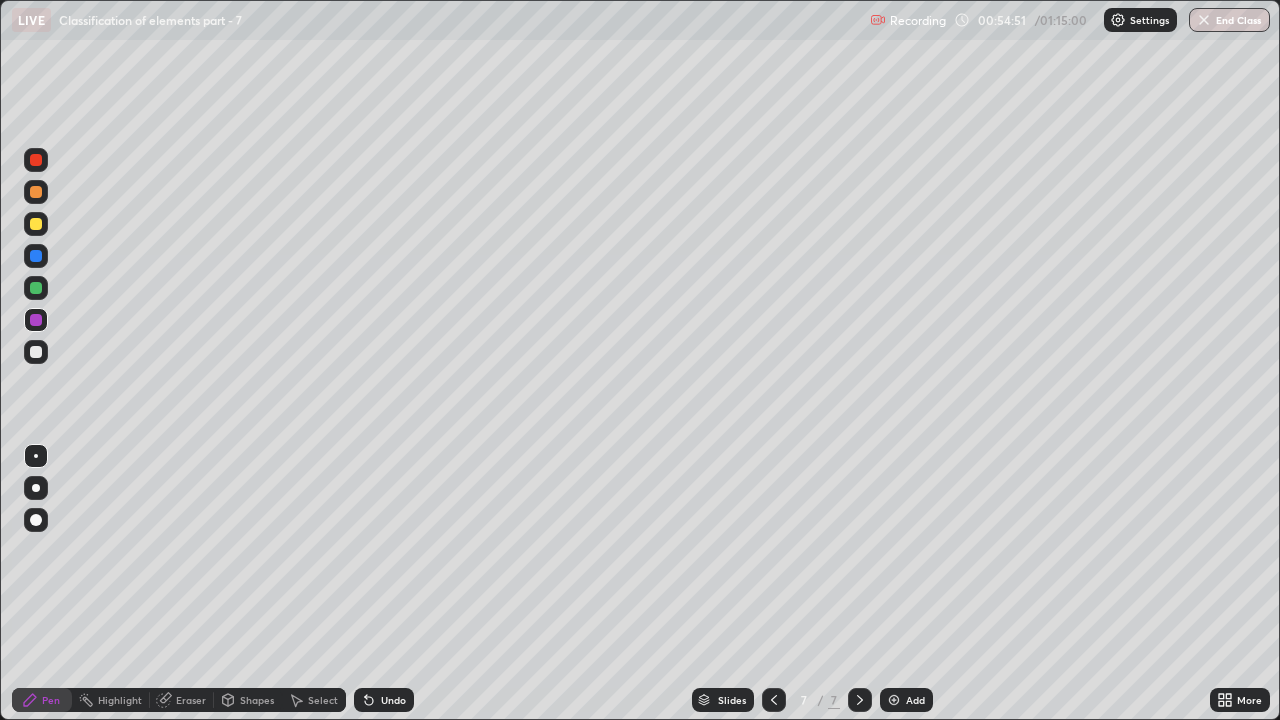click at bounding box center [894, 700] 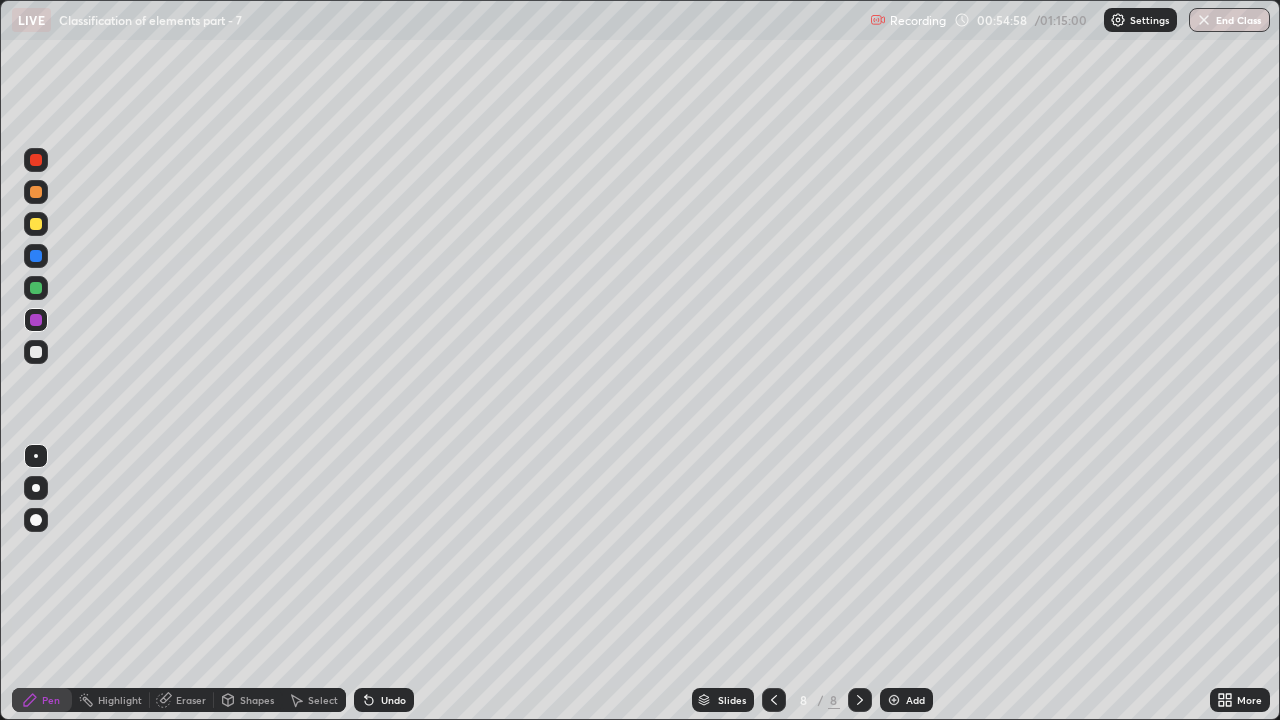 click at bounding box center [36, 224] 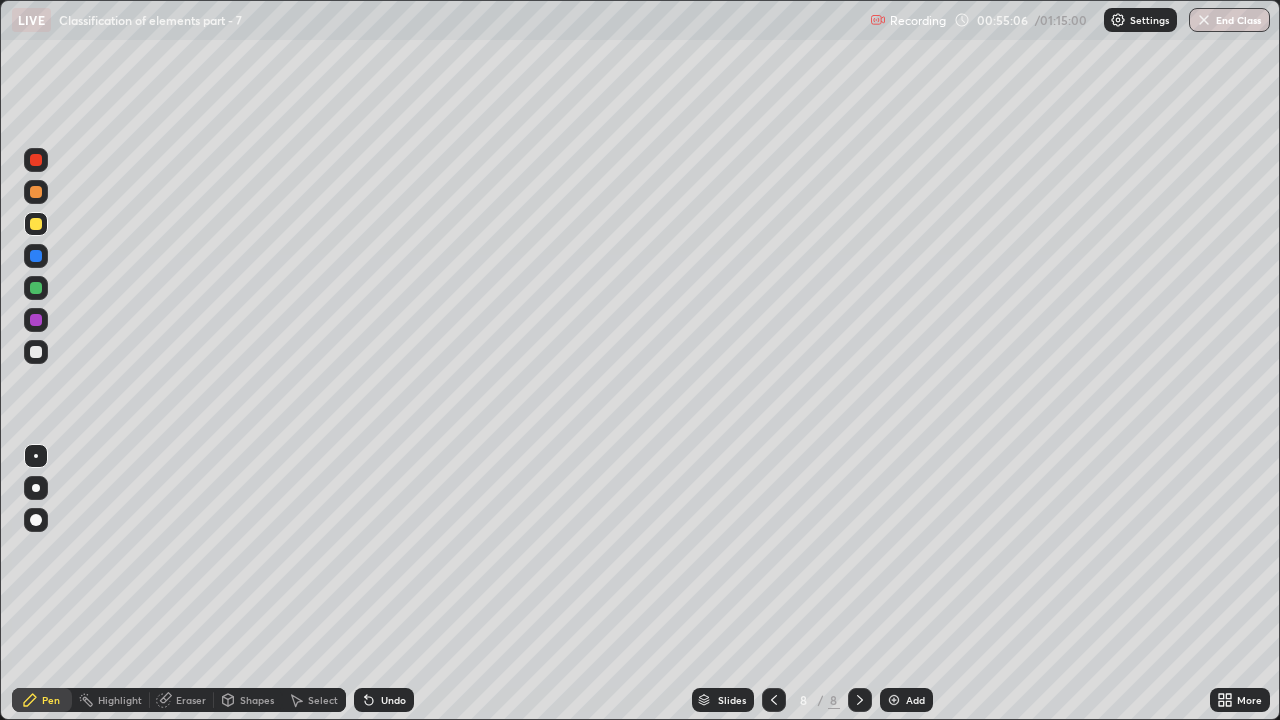 click on "Eraser" at bounding box center (182, 700) 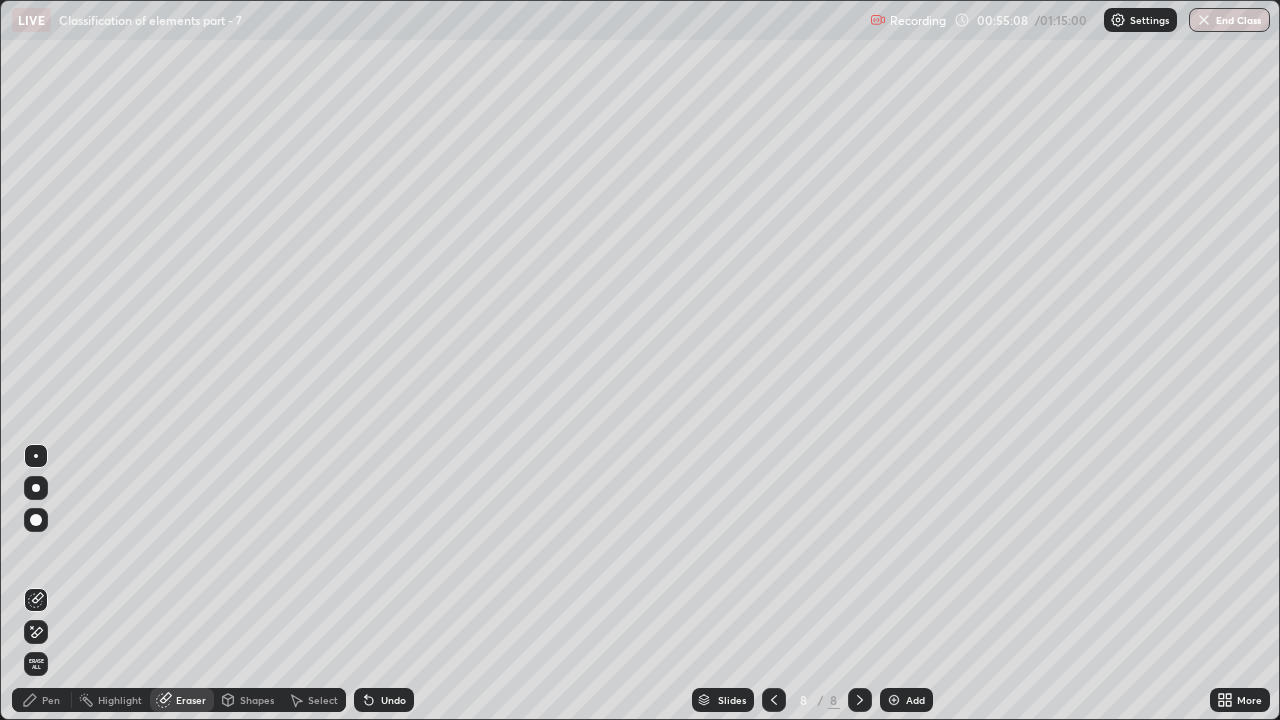 click on "Pen" at bounding box center [42, 700] 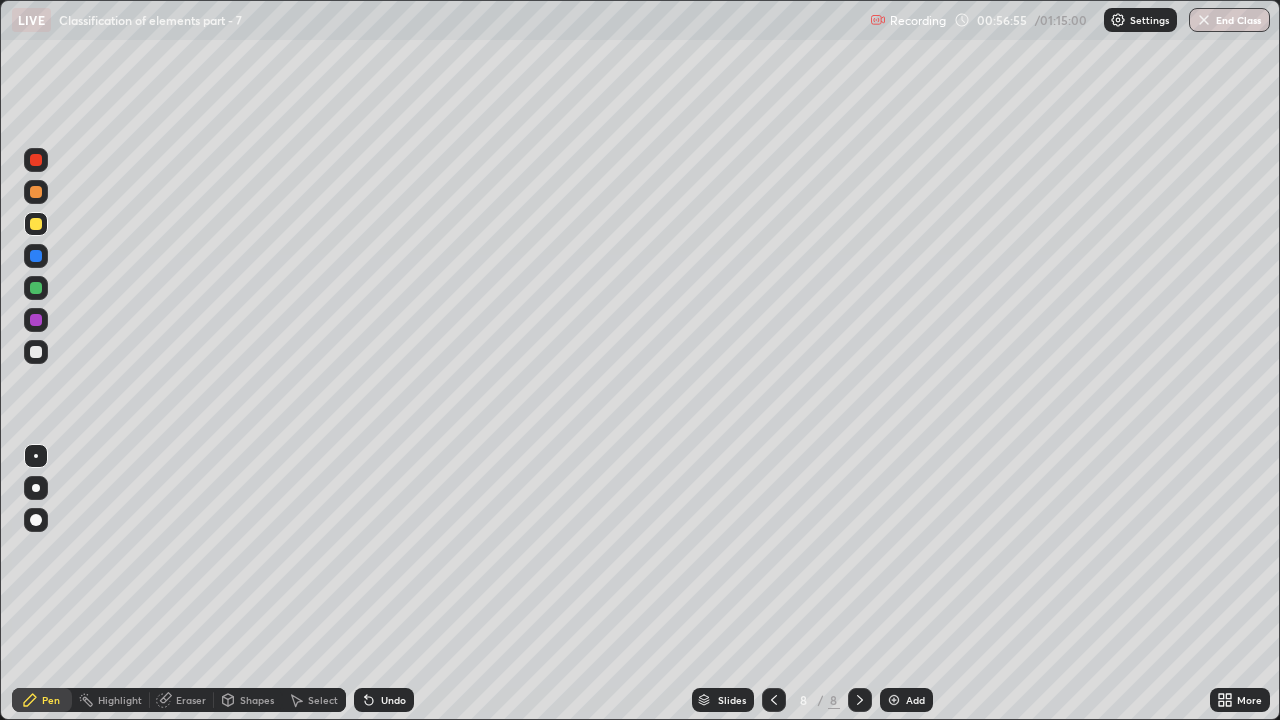 click at bounding box center [36, 192] 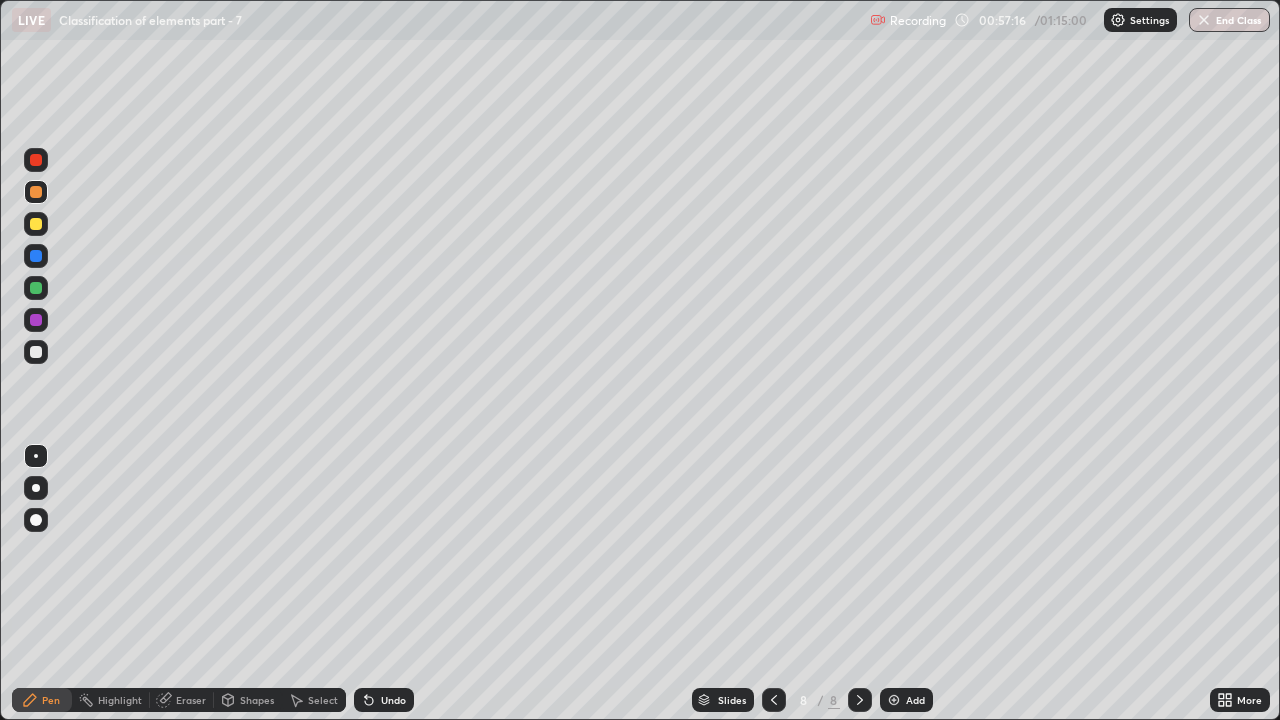click at bounding box center (36, 288) 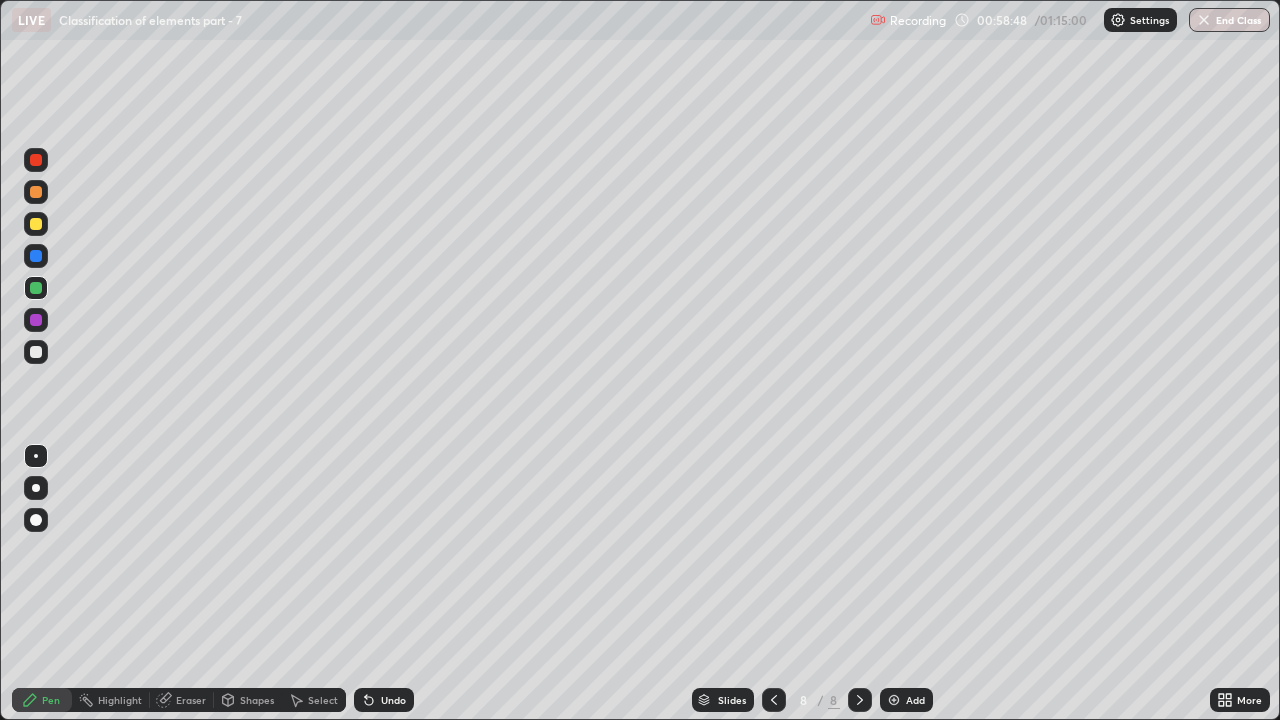 click at bounding box center [894, 700] 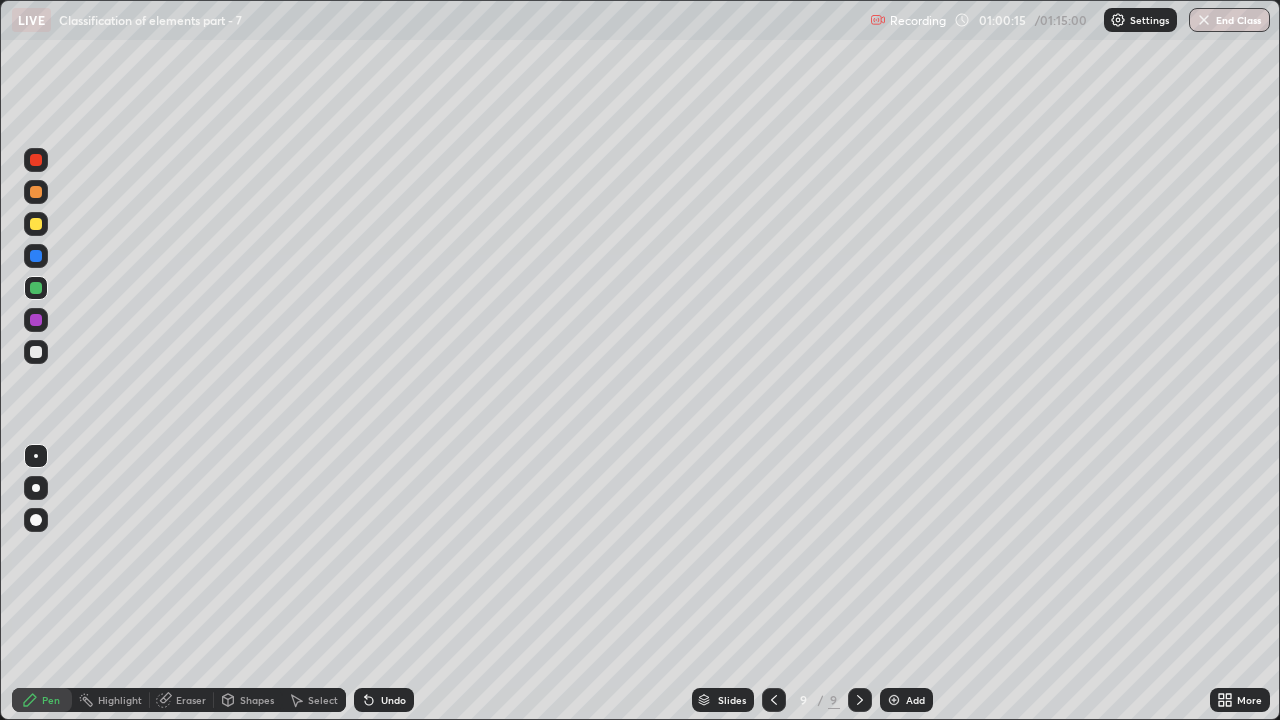 click at bounding box center (36, 224) 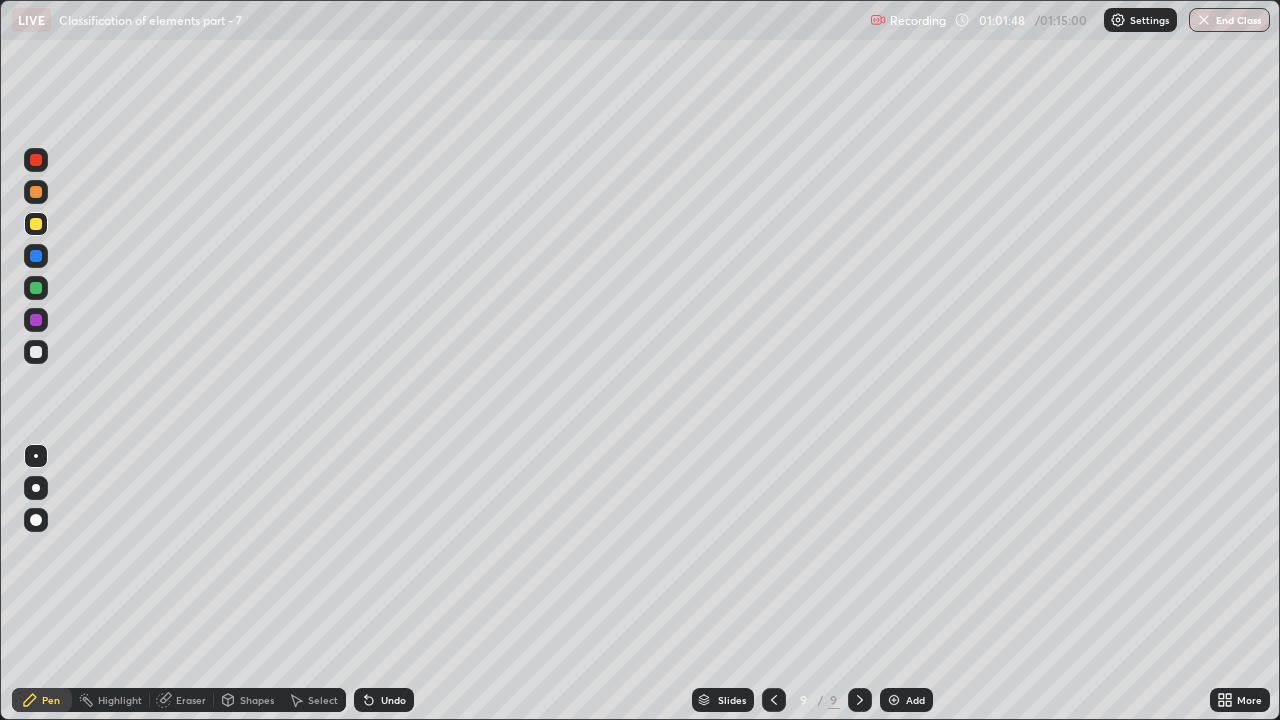 click on "Slides 9 / 9 Add" at bounding box center [812, 700] 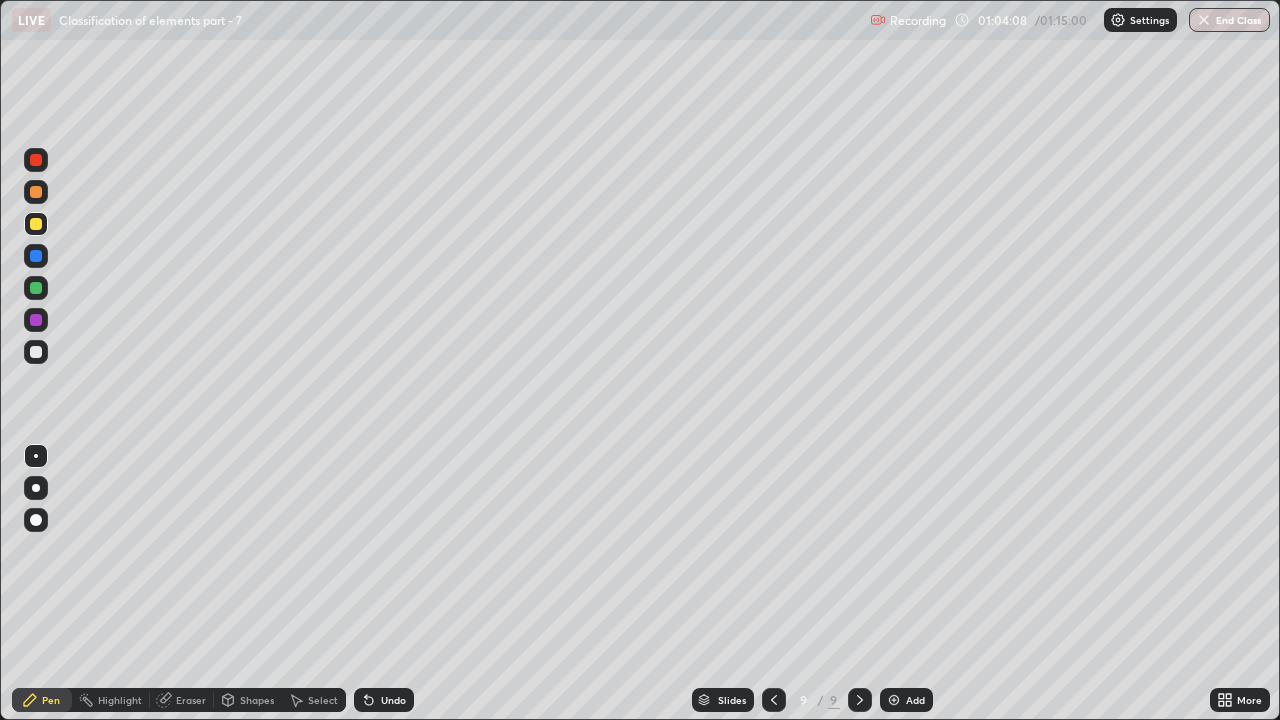 click at bounding box center [36, 192] 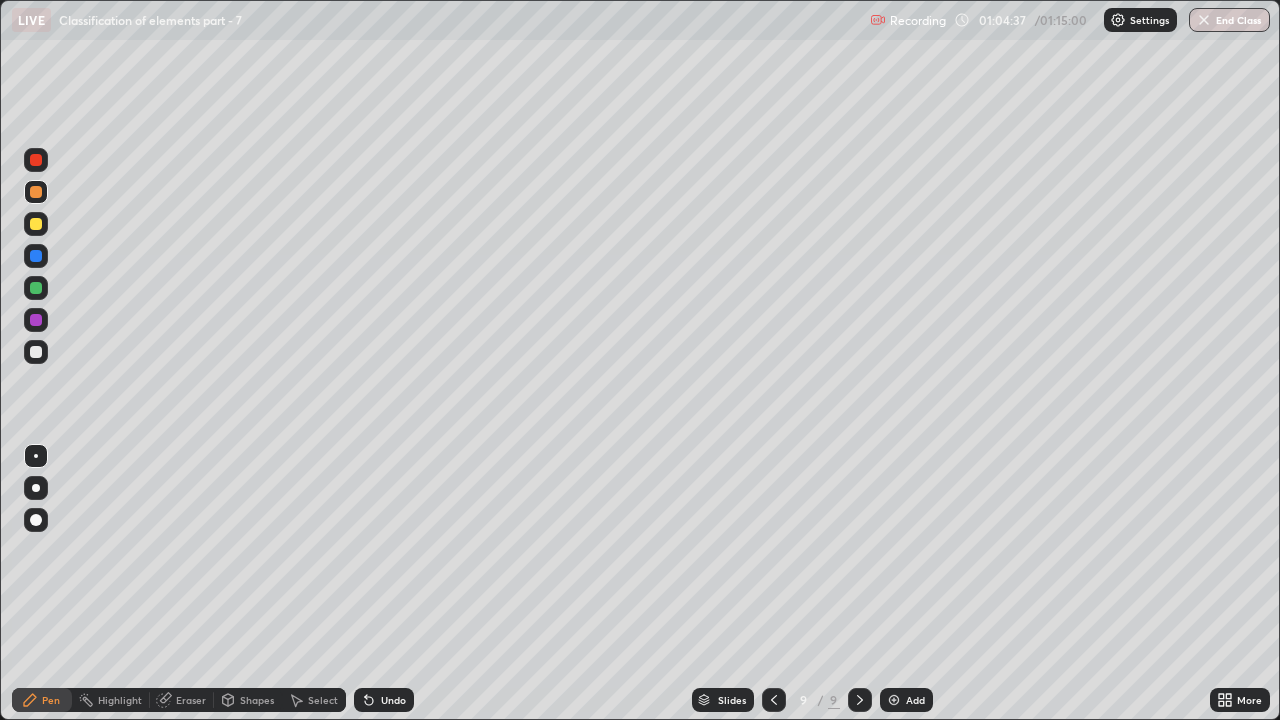 click on "Eraser" at bounding box center (191, 700) 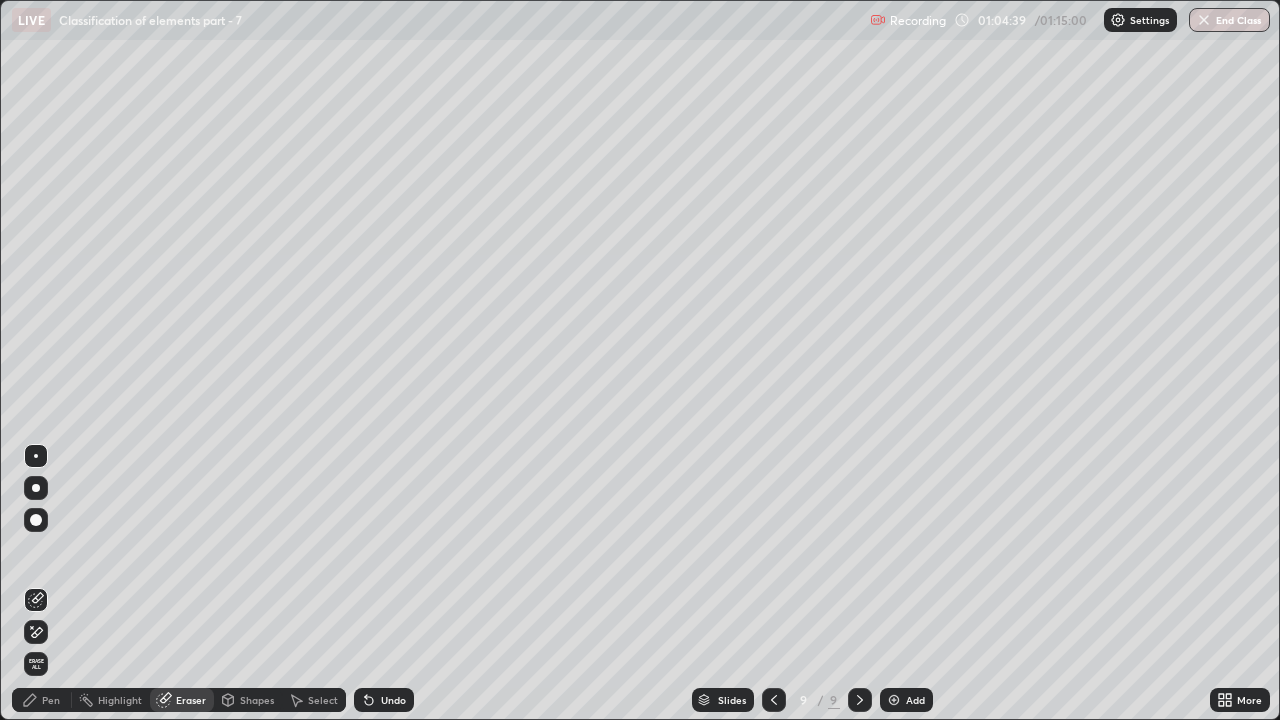 click on "Pen" at bounding box center (42, 700) 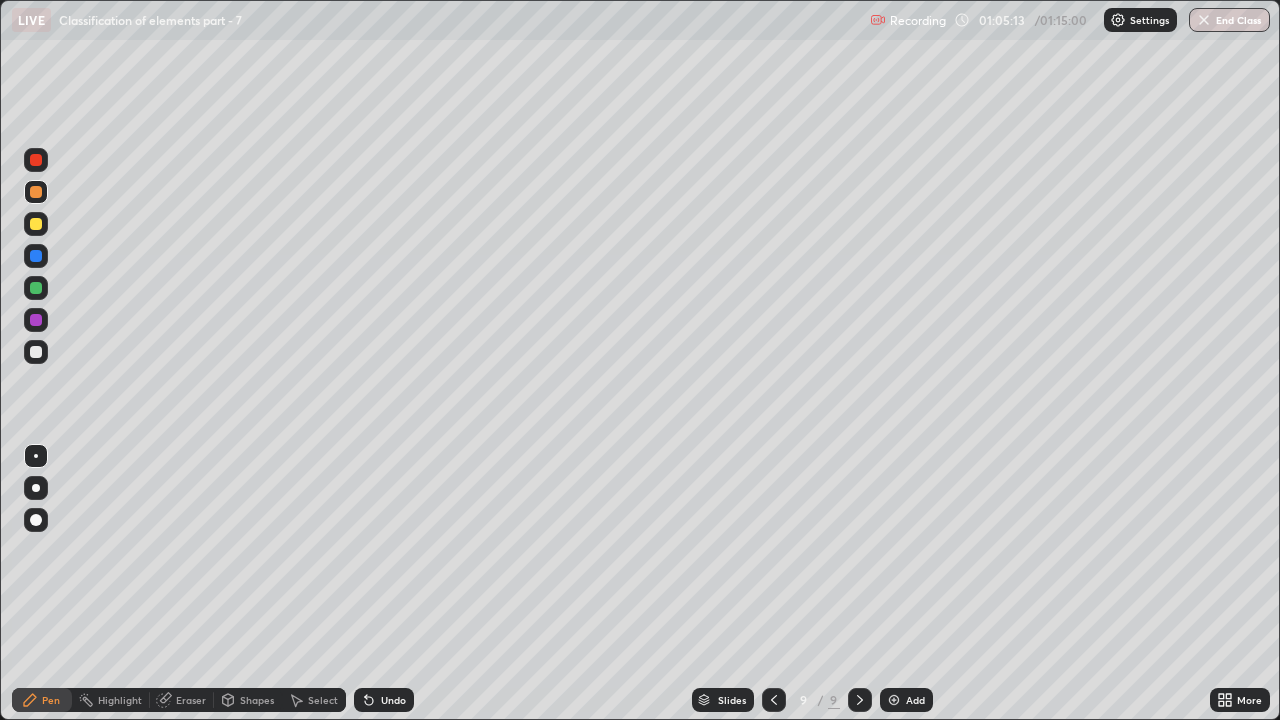 click at bounding box center [36, 160] 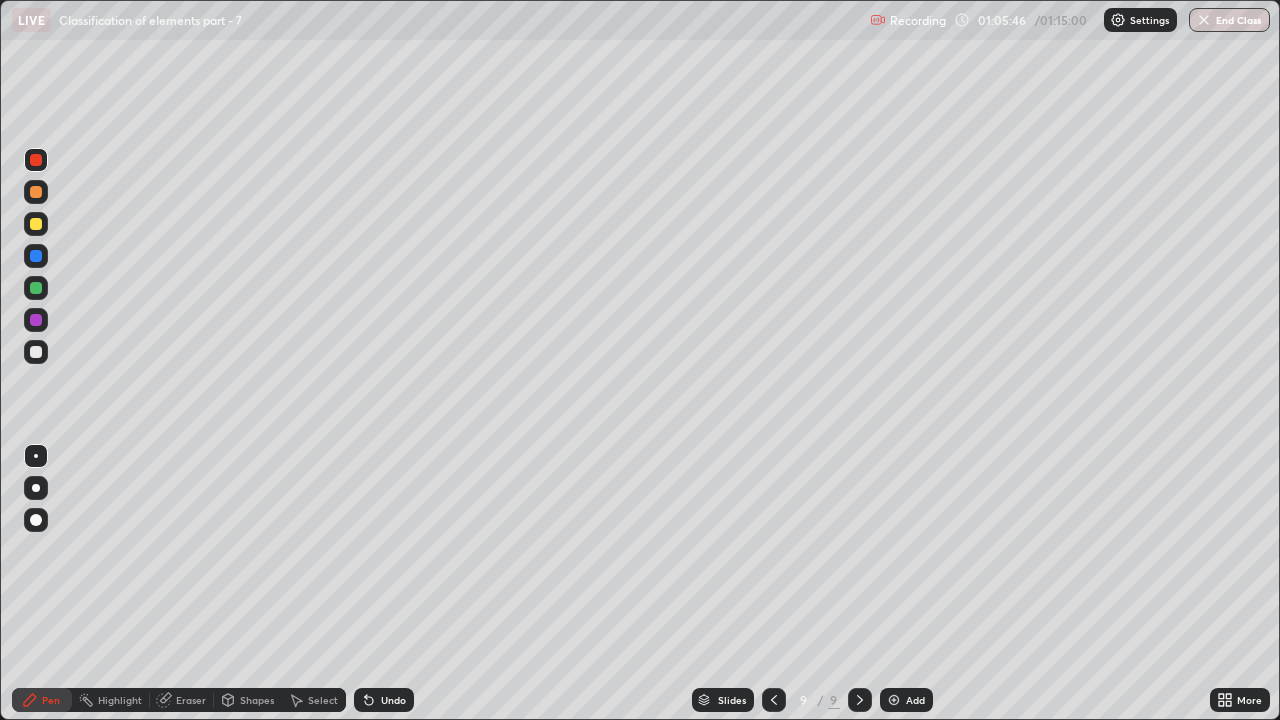 click at bounding box center [36, 192] 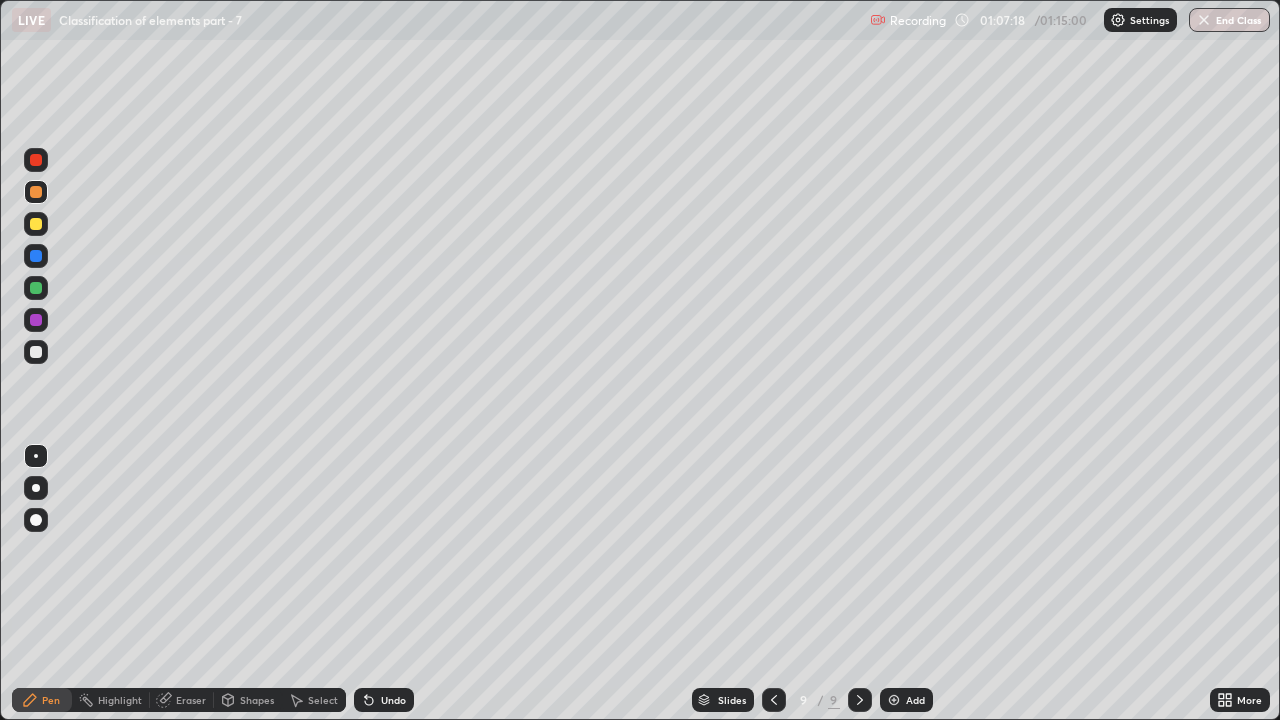 click at bounding box center [36, 224] 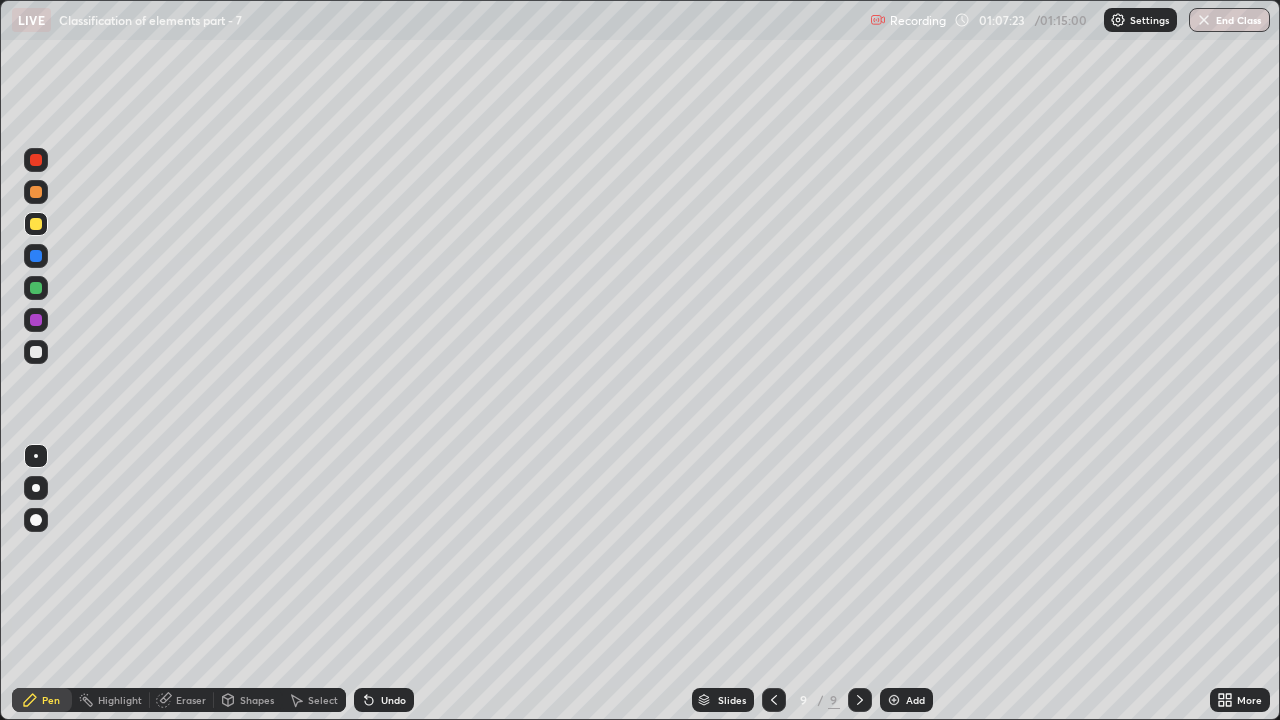 click on "Eraser" at bounding box center [191, 700] 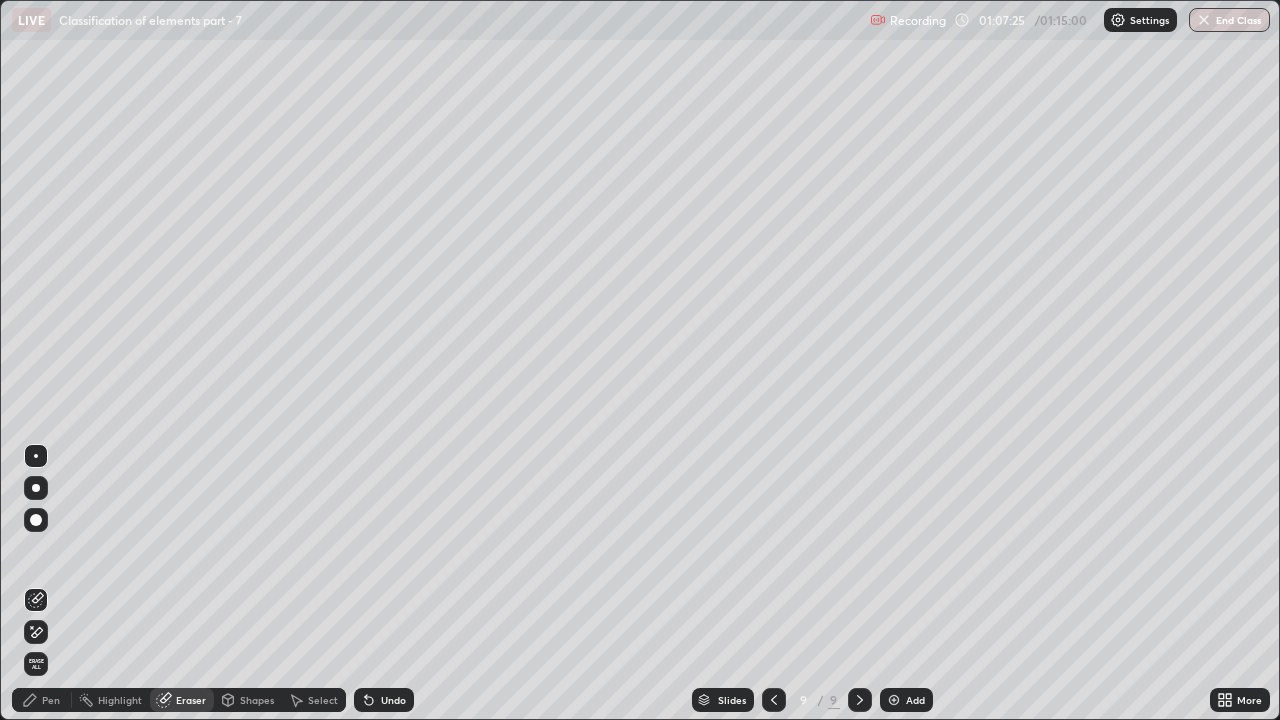 click on "Pen" at bounding box center (51, 700) 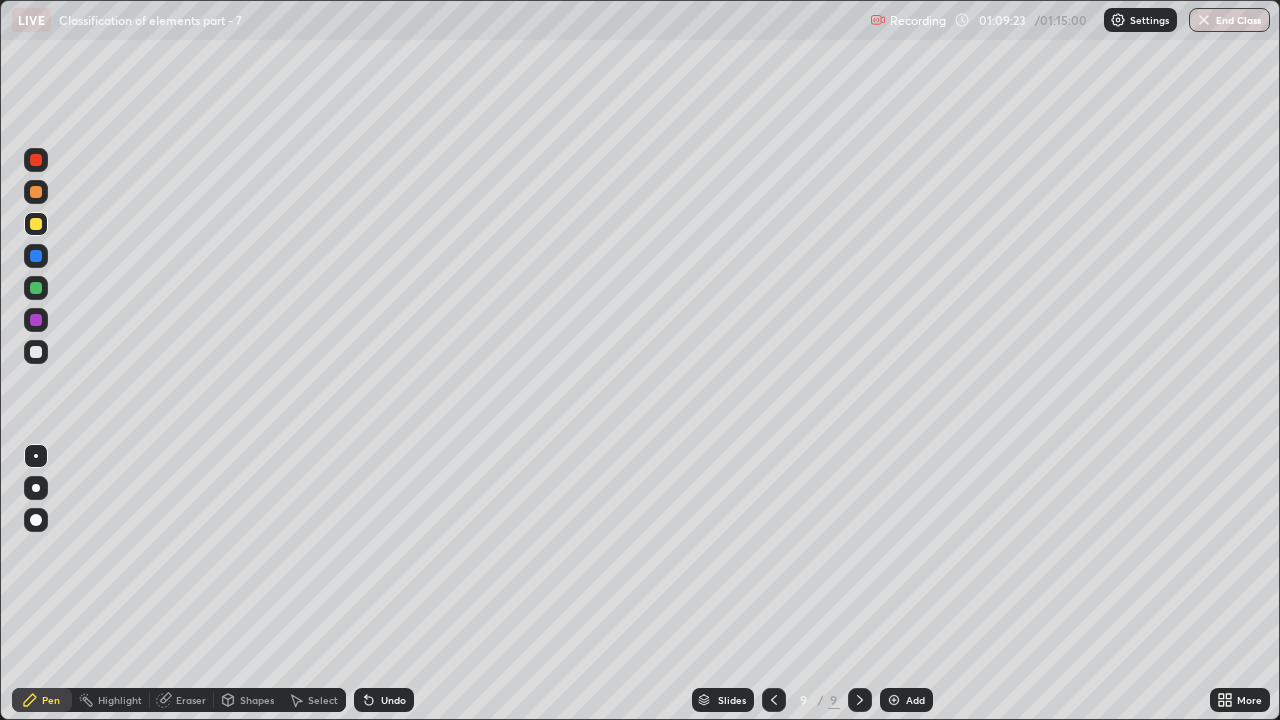 click at bounding box center (36, 352) 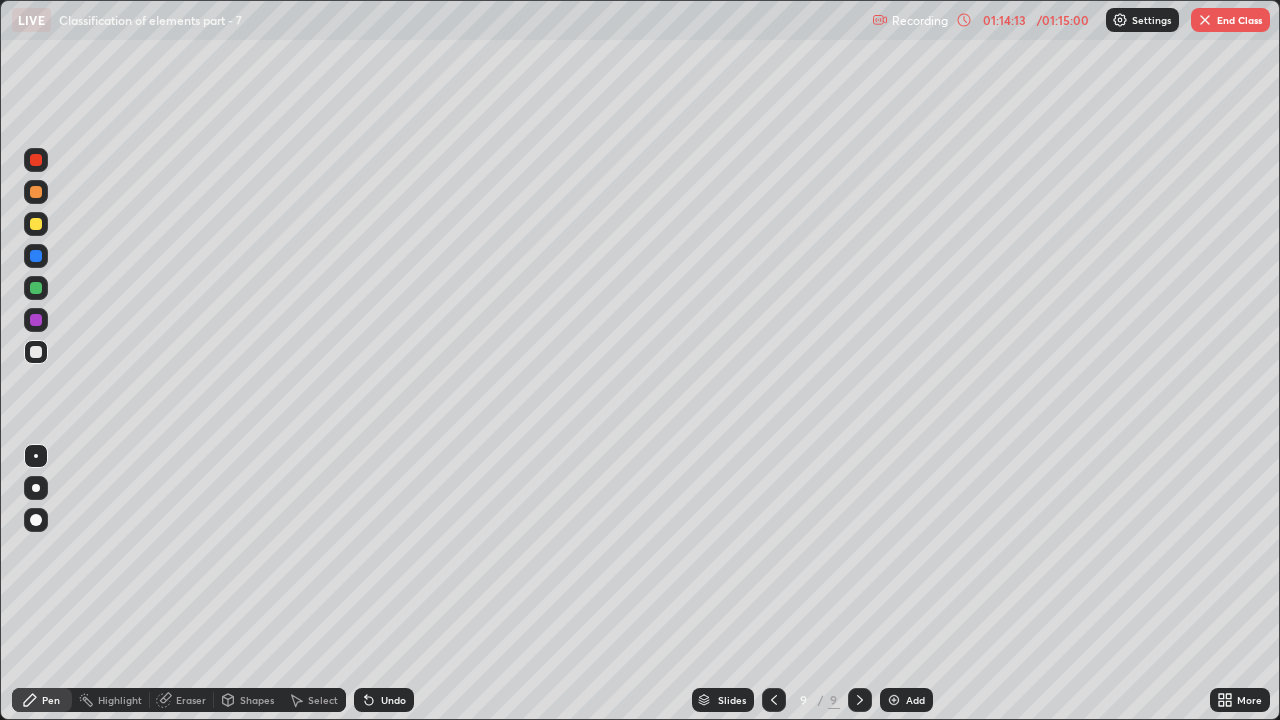 click on "End Class" at bounding box center (1230, 20) 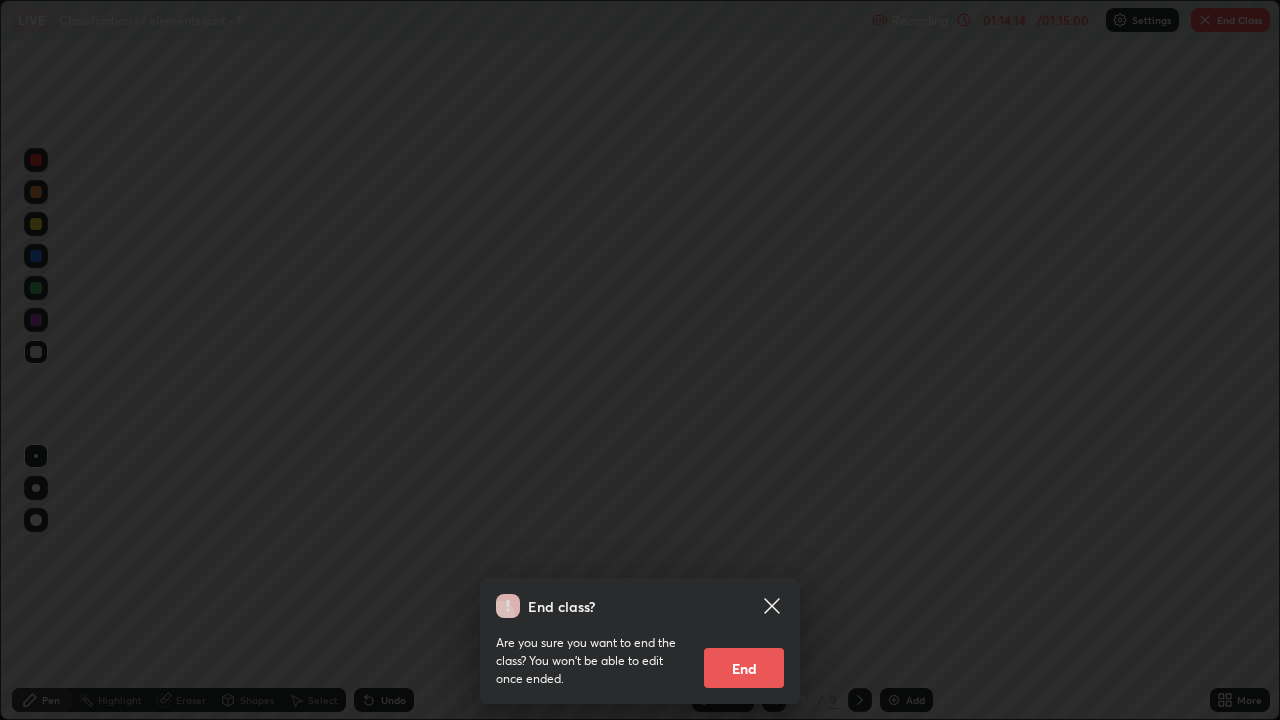click on "End" at bounding box center (744, 668) 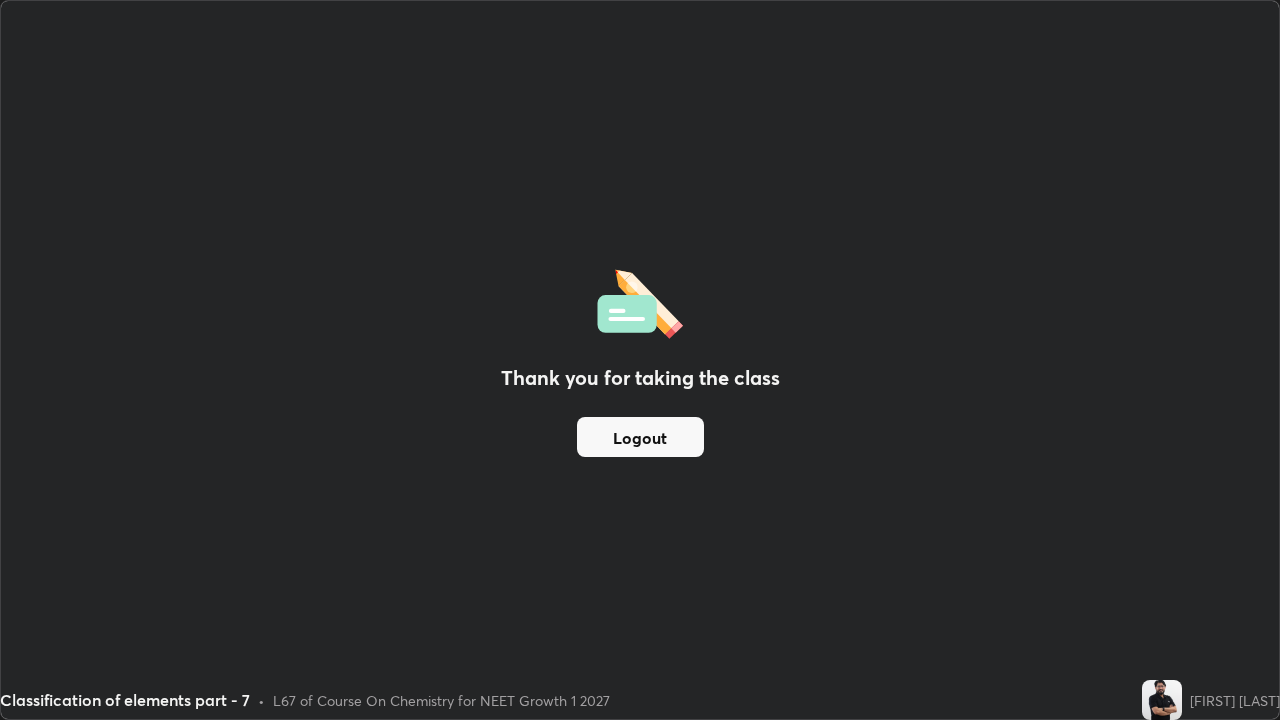 click on "Logout" at bounding box center (640, 437) 